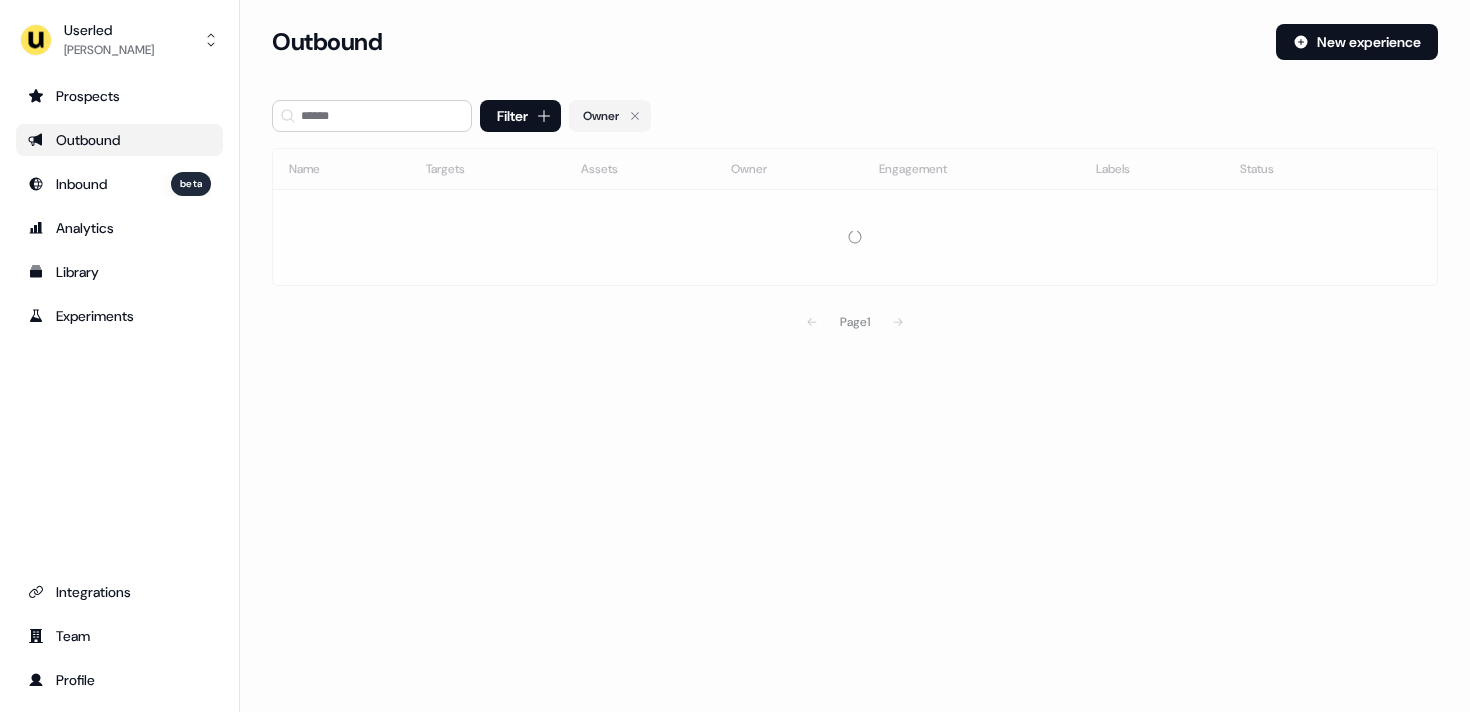scroll, scrollTop: 0, scrollLeft: 0, axis: both 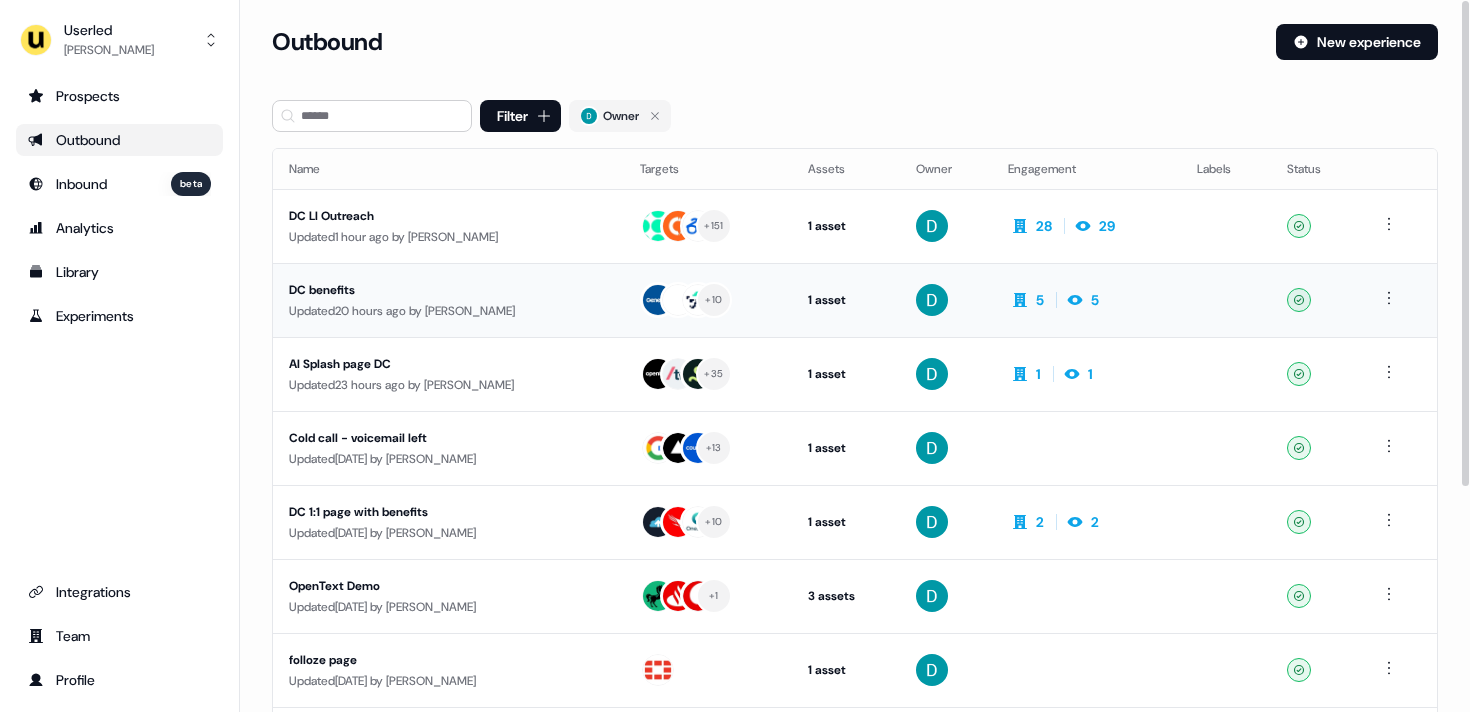 click on "Updated  20 hours ago   by   David Cruickshank" at bounding box center (448, 311) 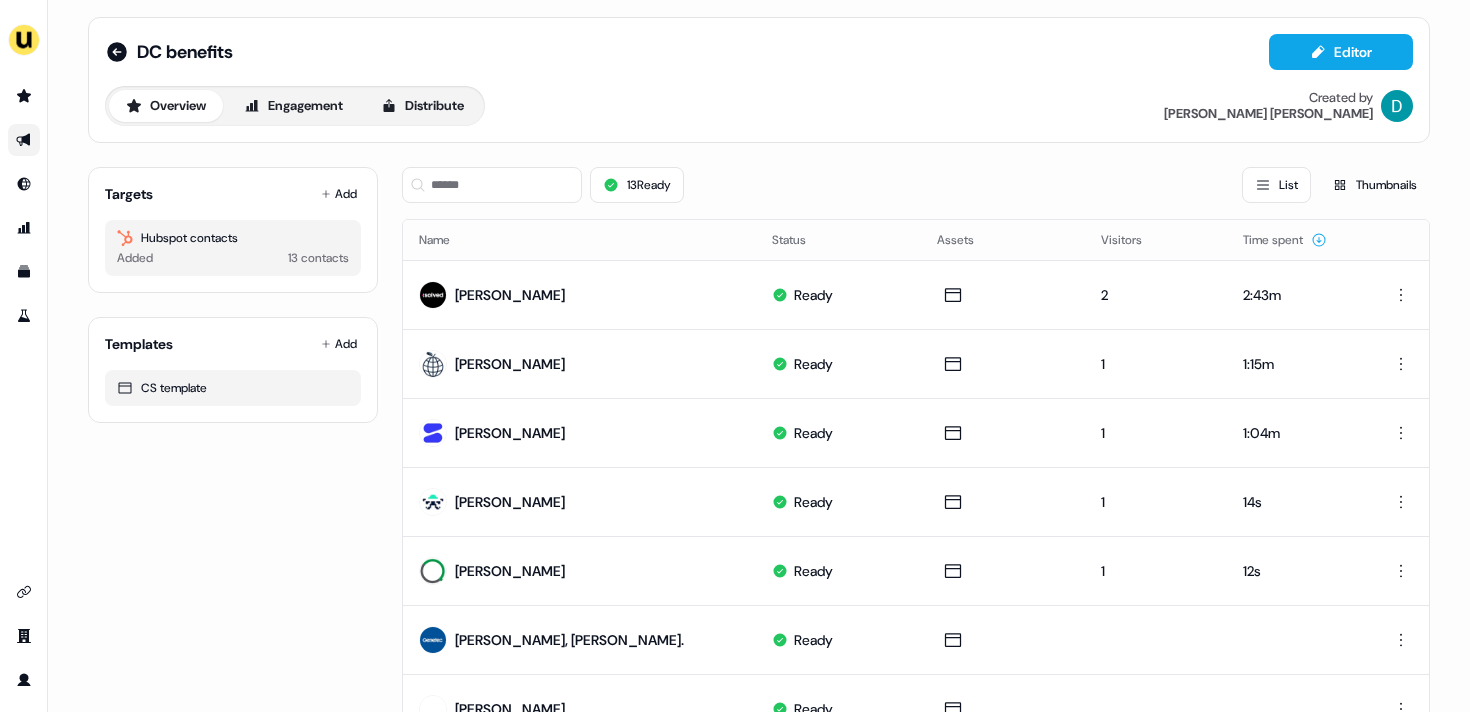 scroll, scrollTop: 12, scrollLeft: 0, axis: vertical 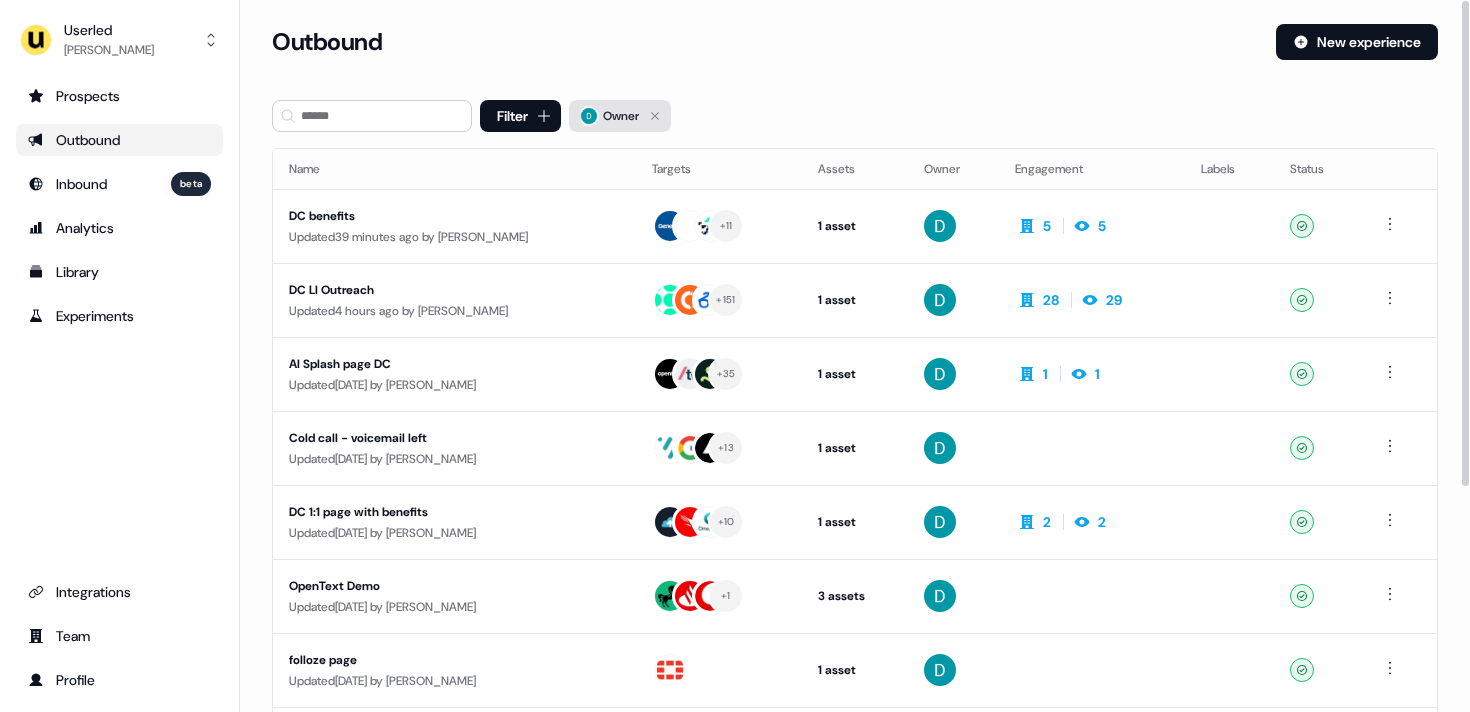 click 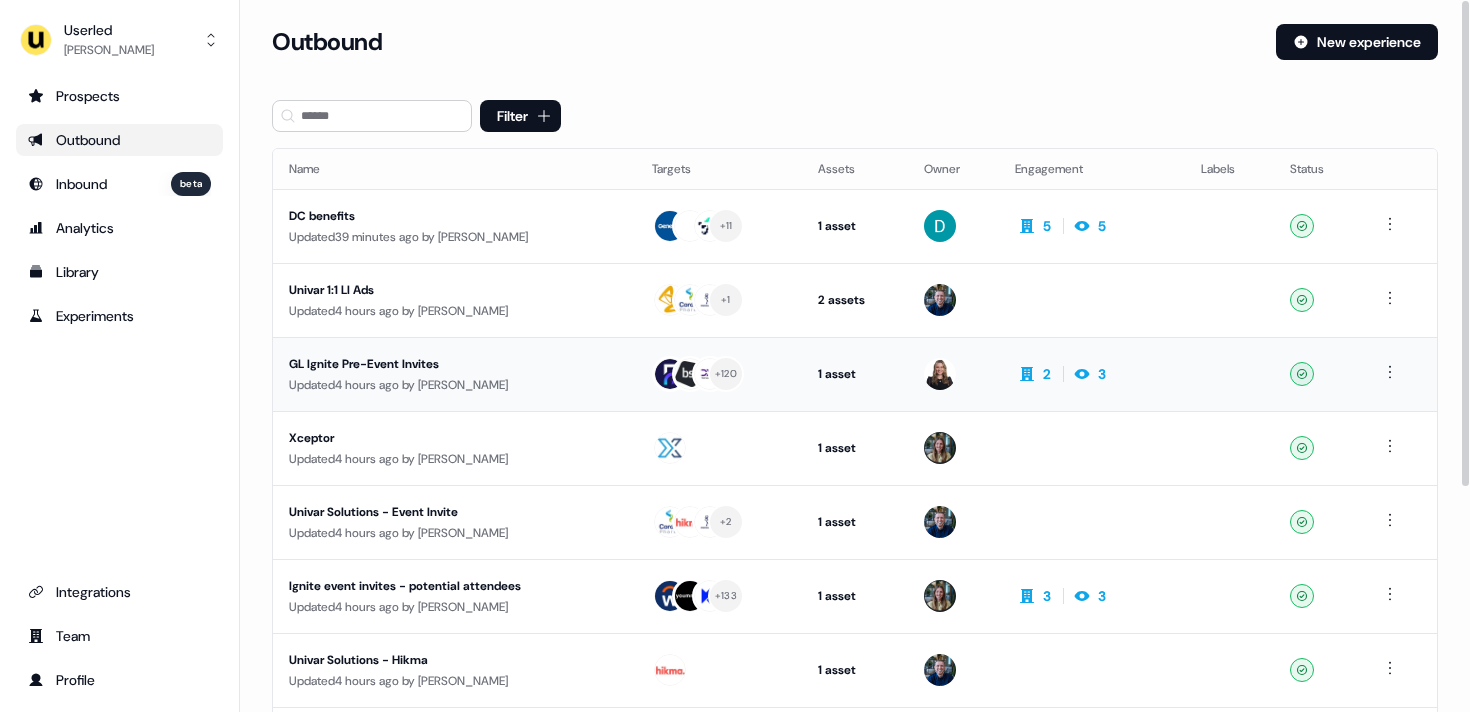 click on "Updated  4 hours ago   by   Geneviève Ladouceur" at bounding box center [454, 385] 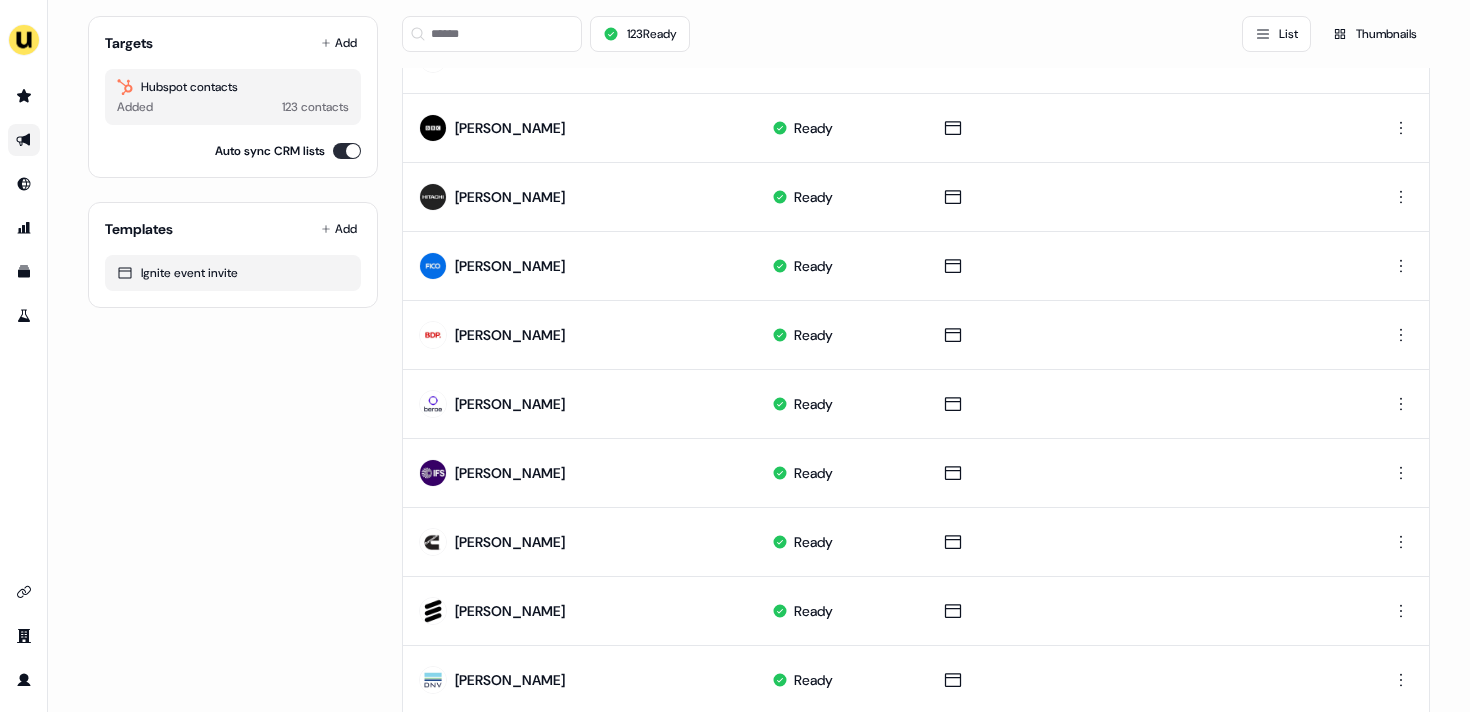 scroll, scrollTop: 999, scrollLeft: 0, axis: vertical 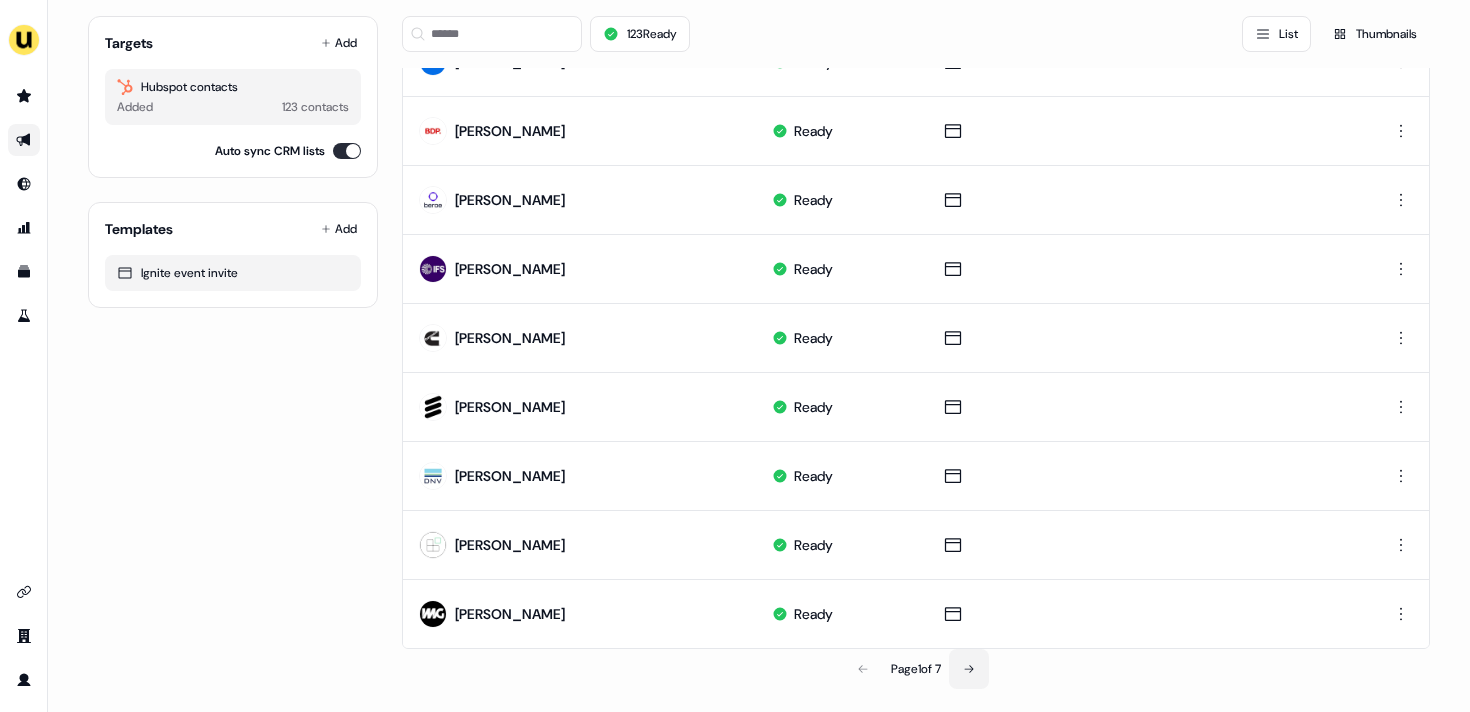click 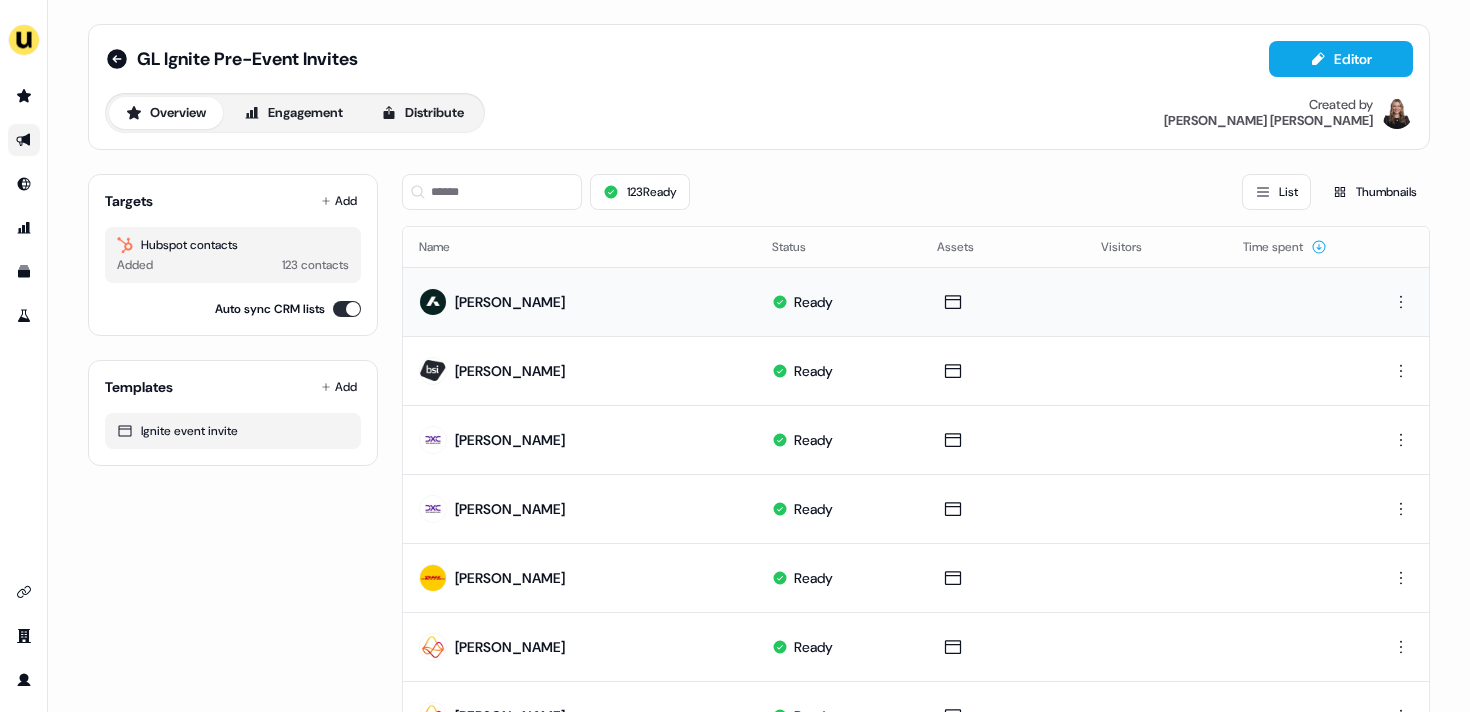 scroll, scrollTop: 999, scrollLeft: 0, axis: vertical 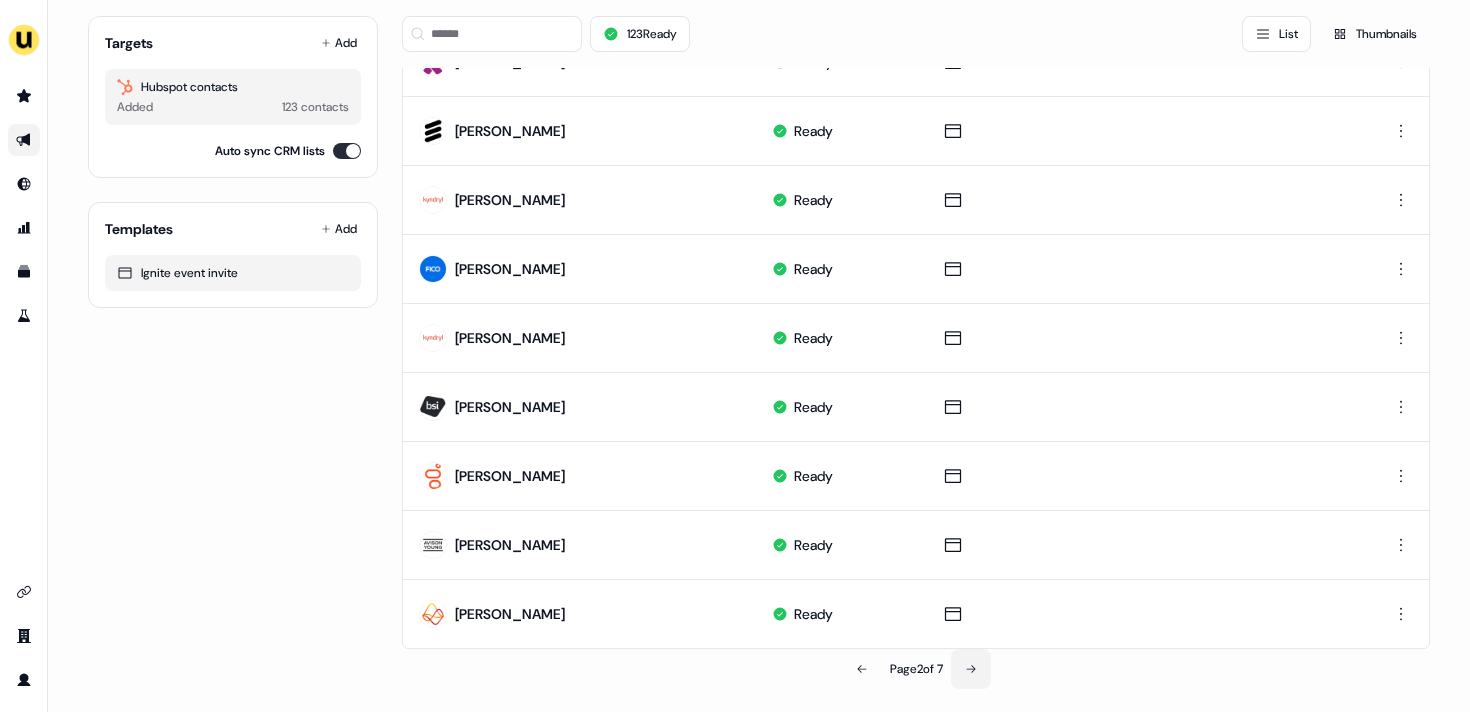 click at bounding box center [971, 669] 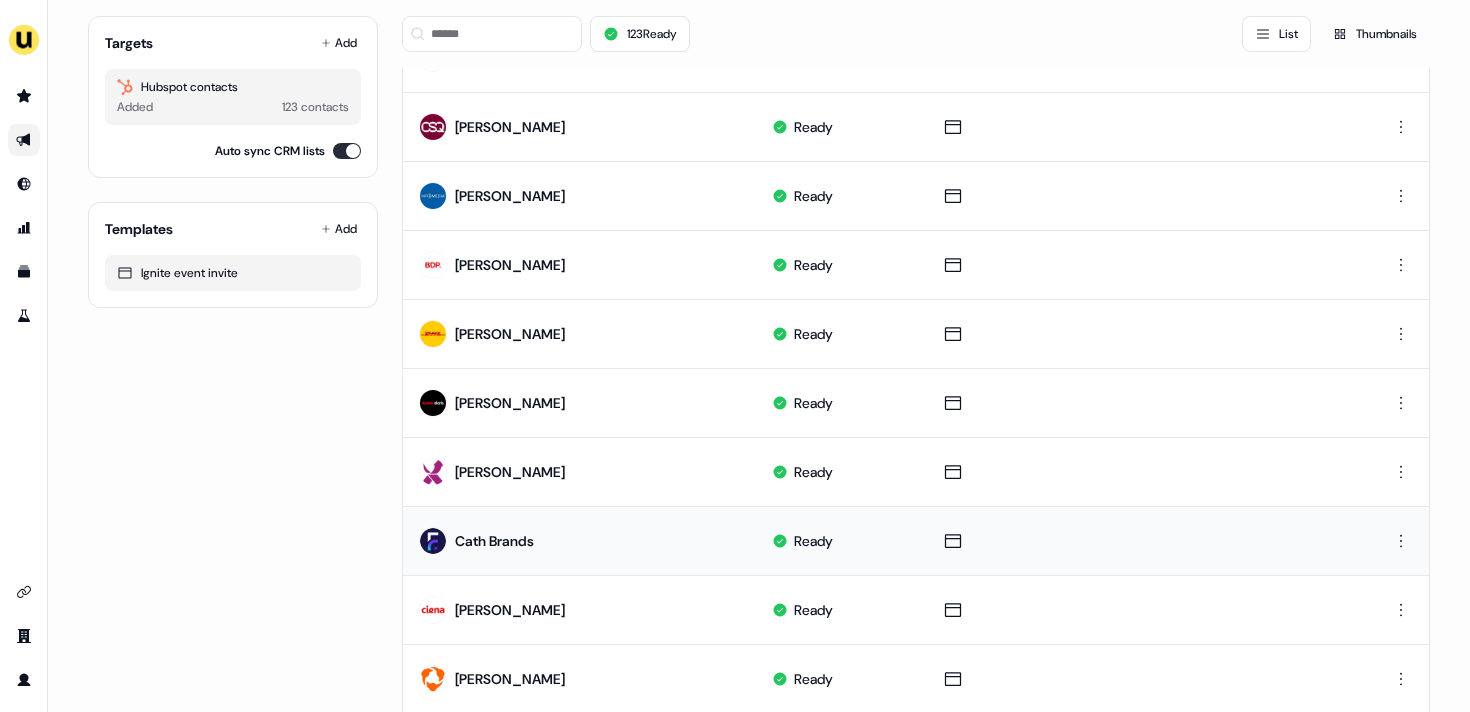 scroll, scrollTop: 999, scrollLeft: 0, axis: vertical 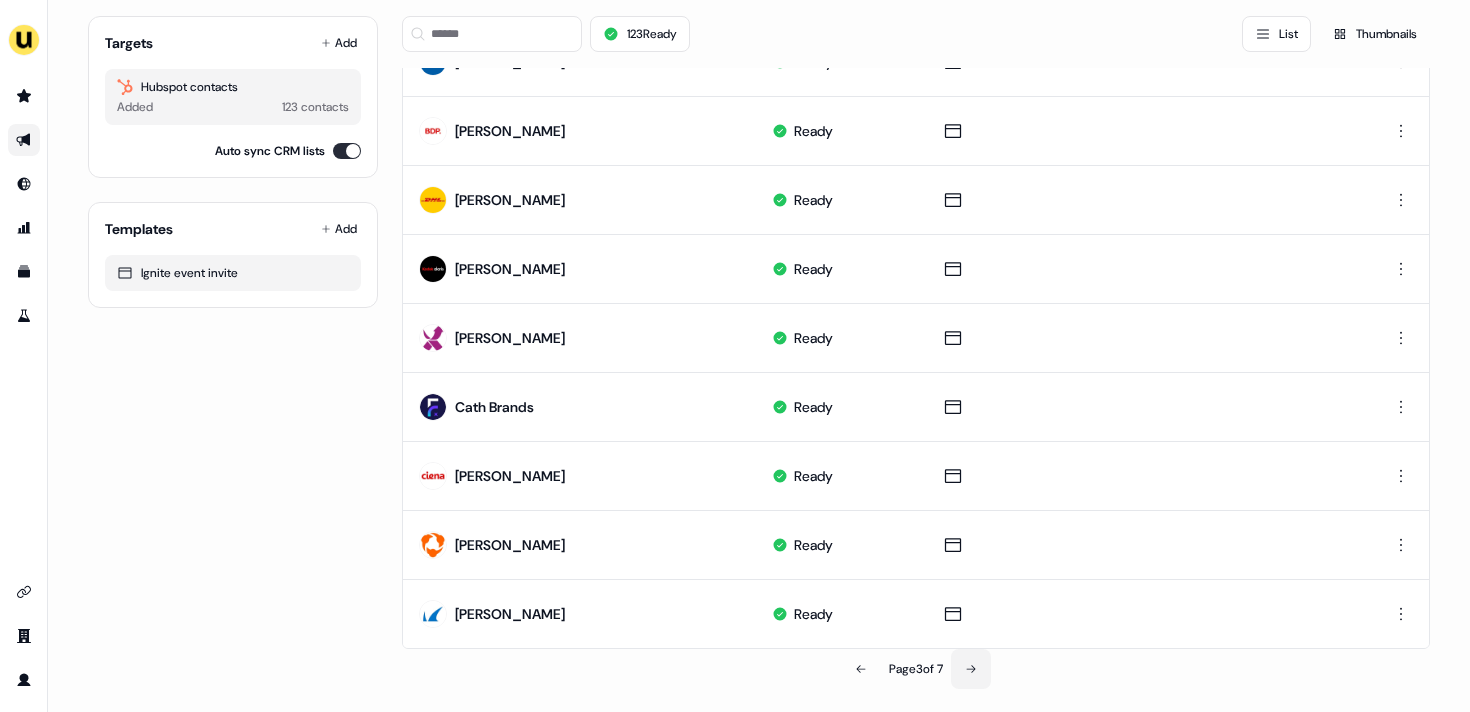 click at bounding box center (971, 669) 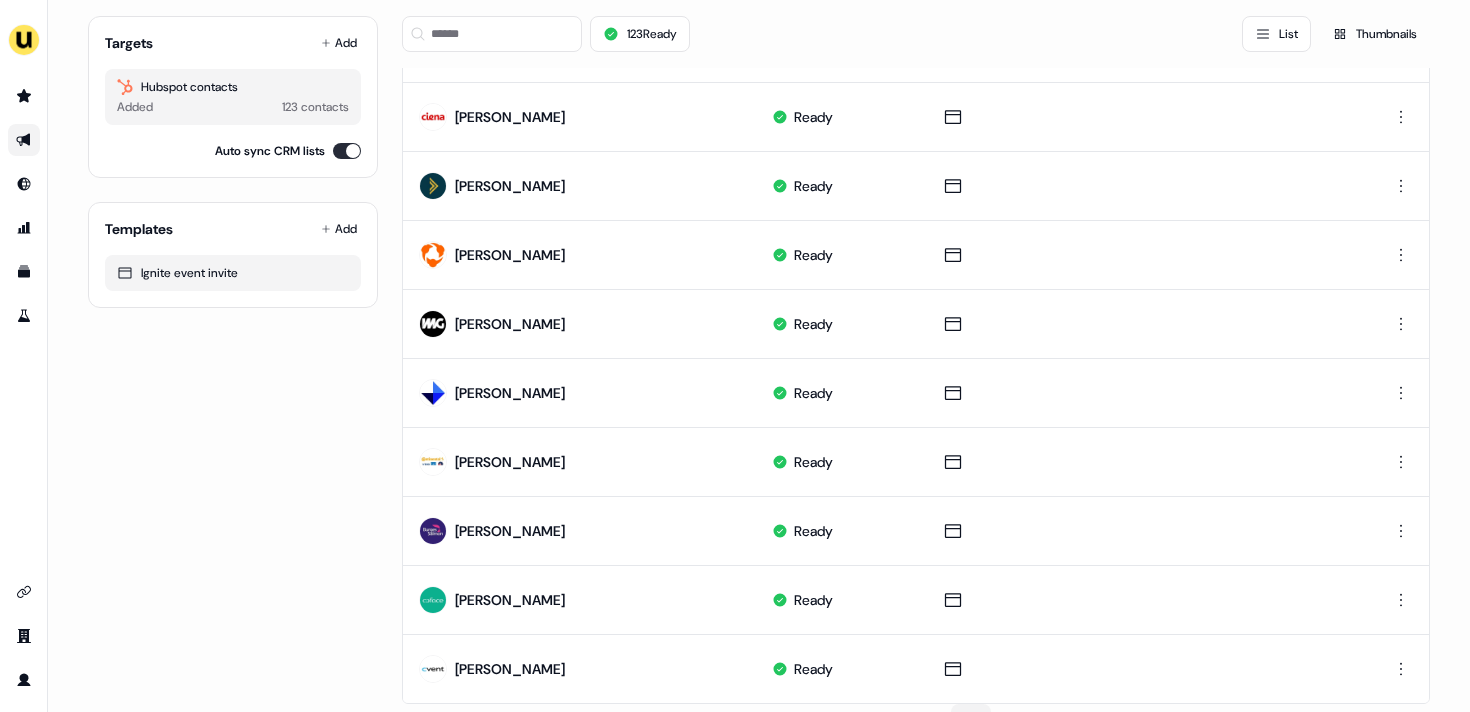 scroll, scrollTop: 999, scrollLeft: 0, axis: vertical 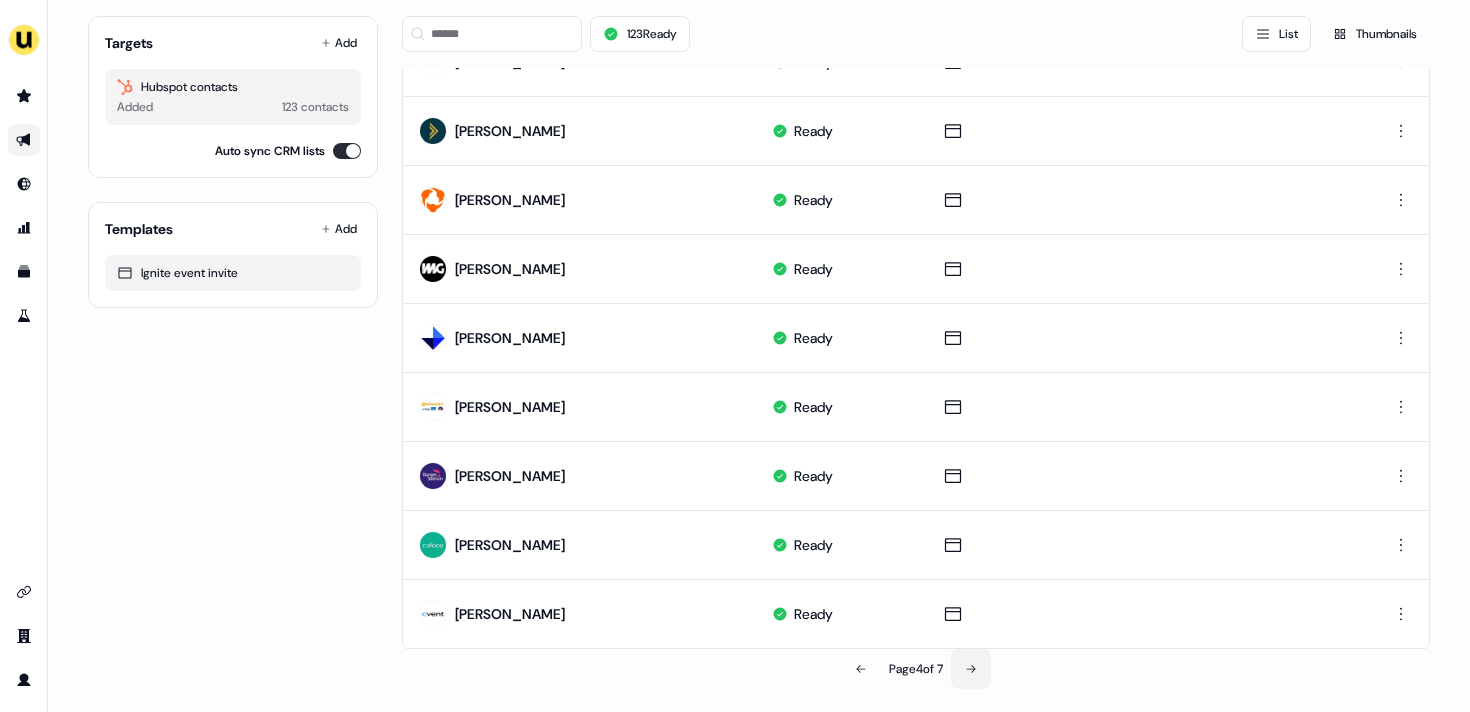click at bounding box center (971, 669) 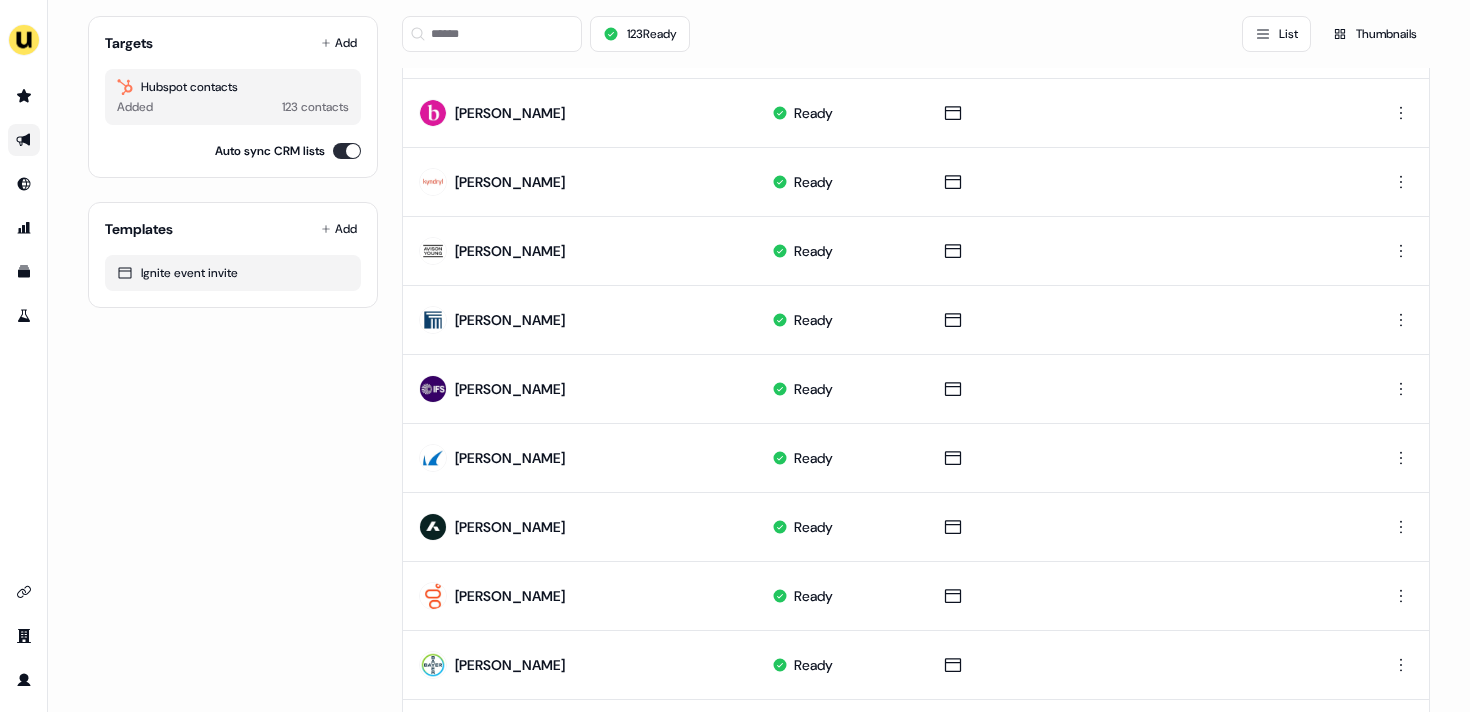 scroll, scrollTop: 999, scrollLeft: 0, axis: vertical 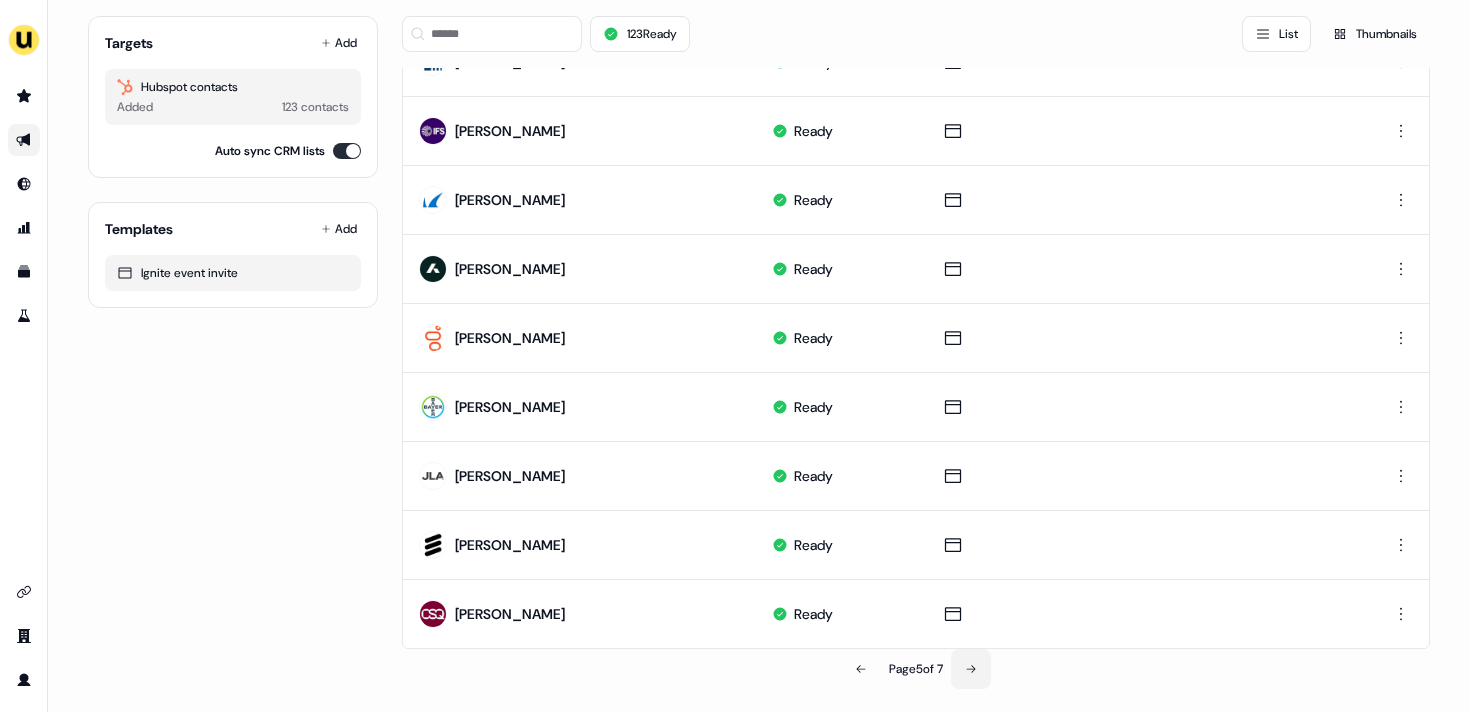 click 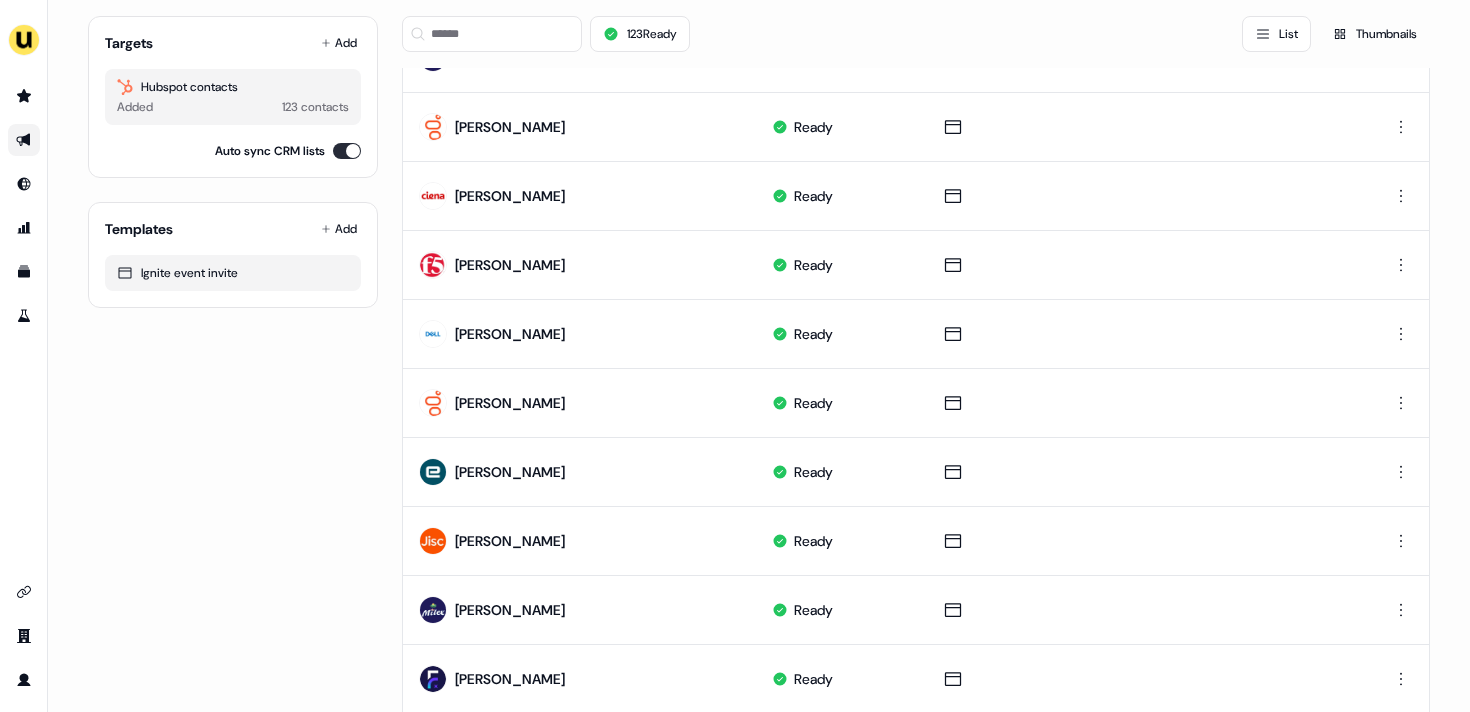 scroll, scrollTop: 999, scrollLeft: 0, axis: vertical 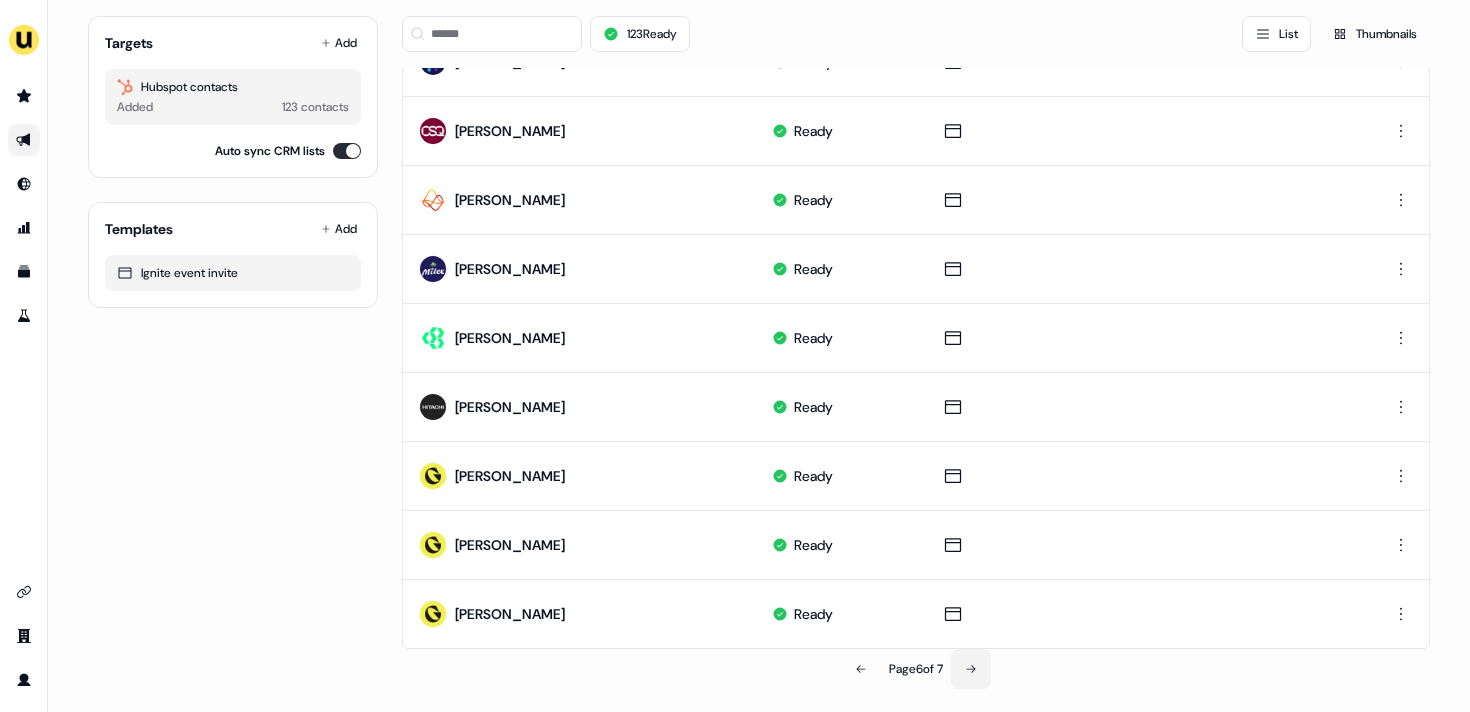 click 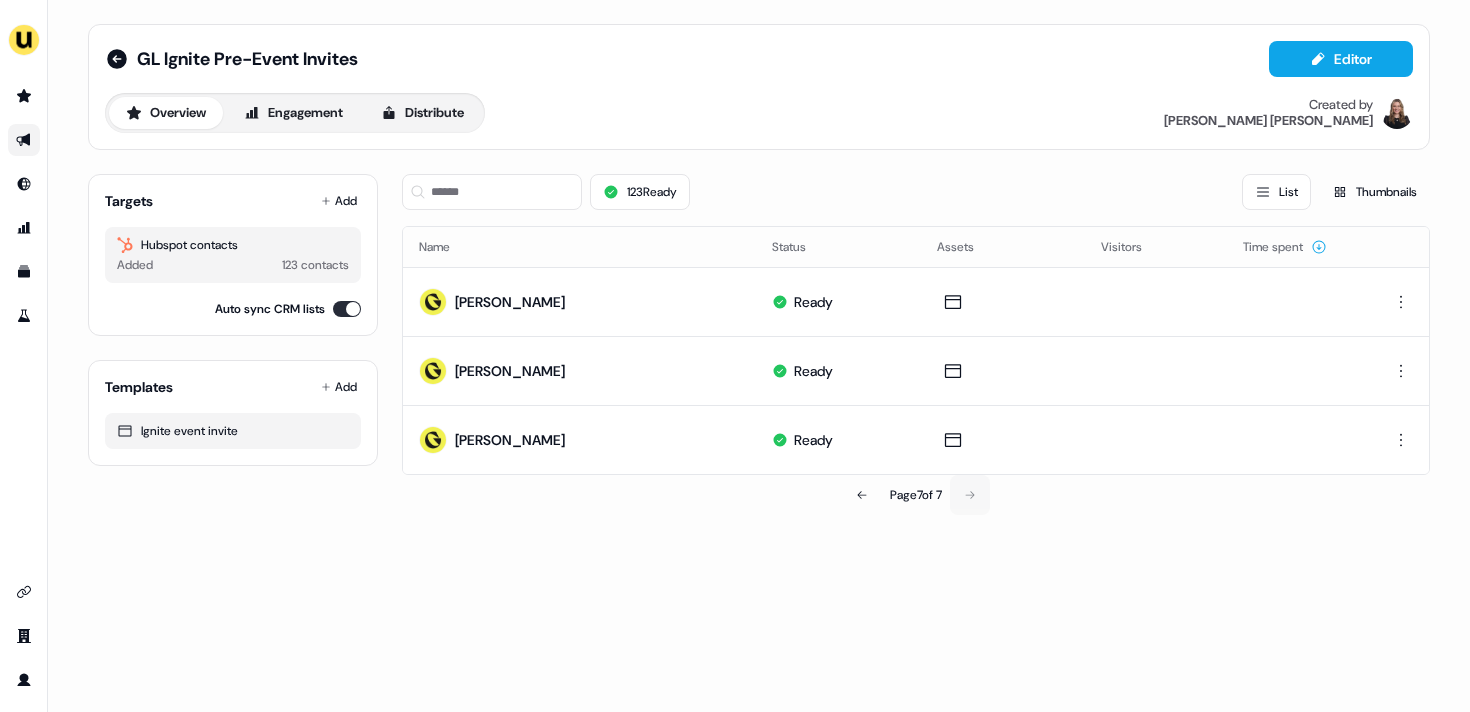 scroll, scrollTop: 0, scrollLeft: 0, axis: both 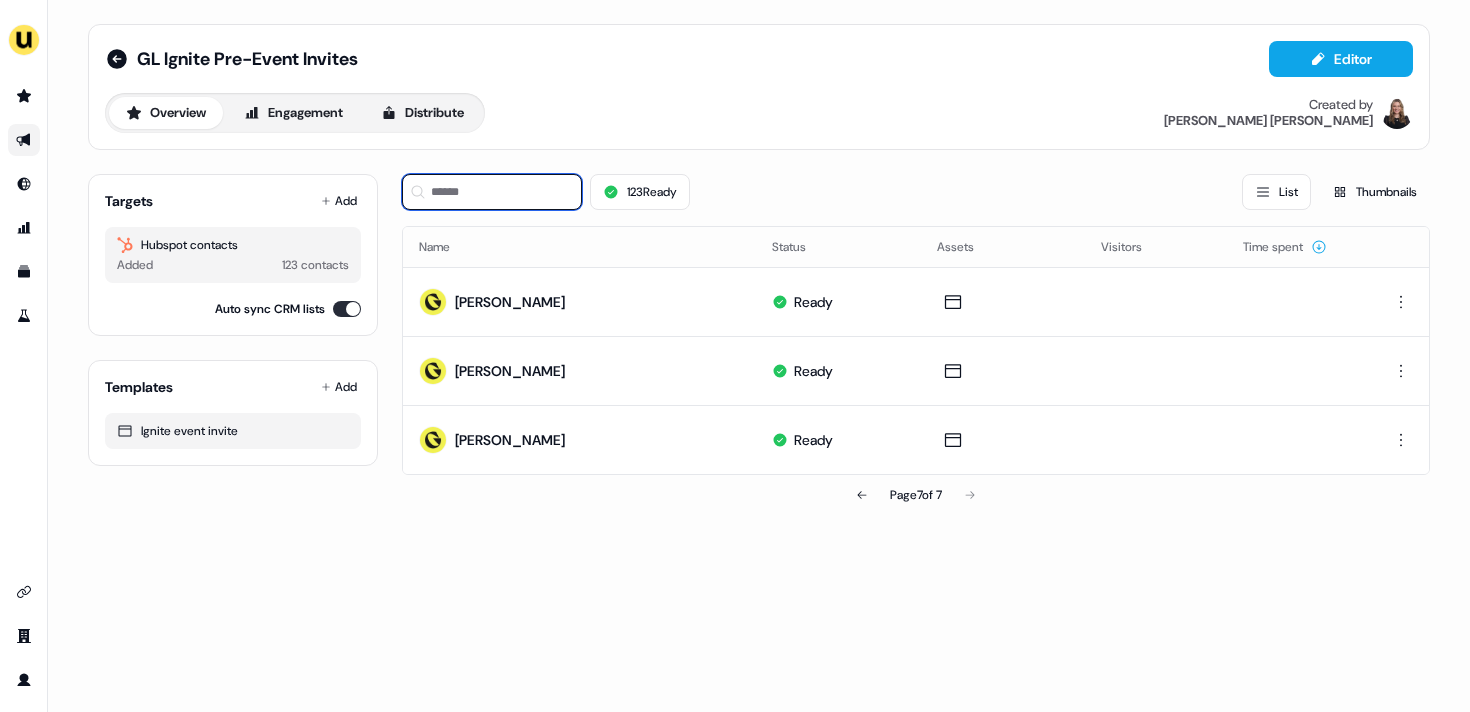 click at bounding box center (492, 192) 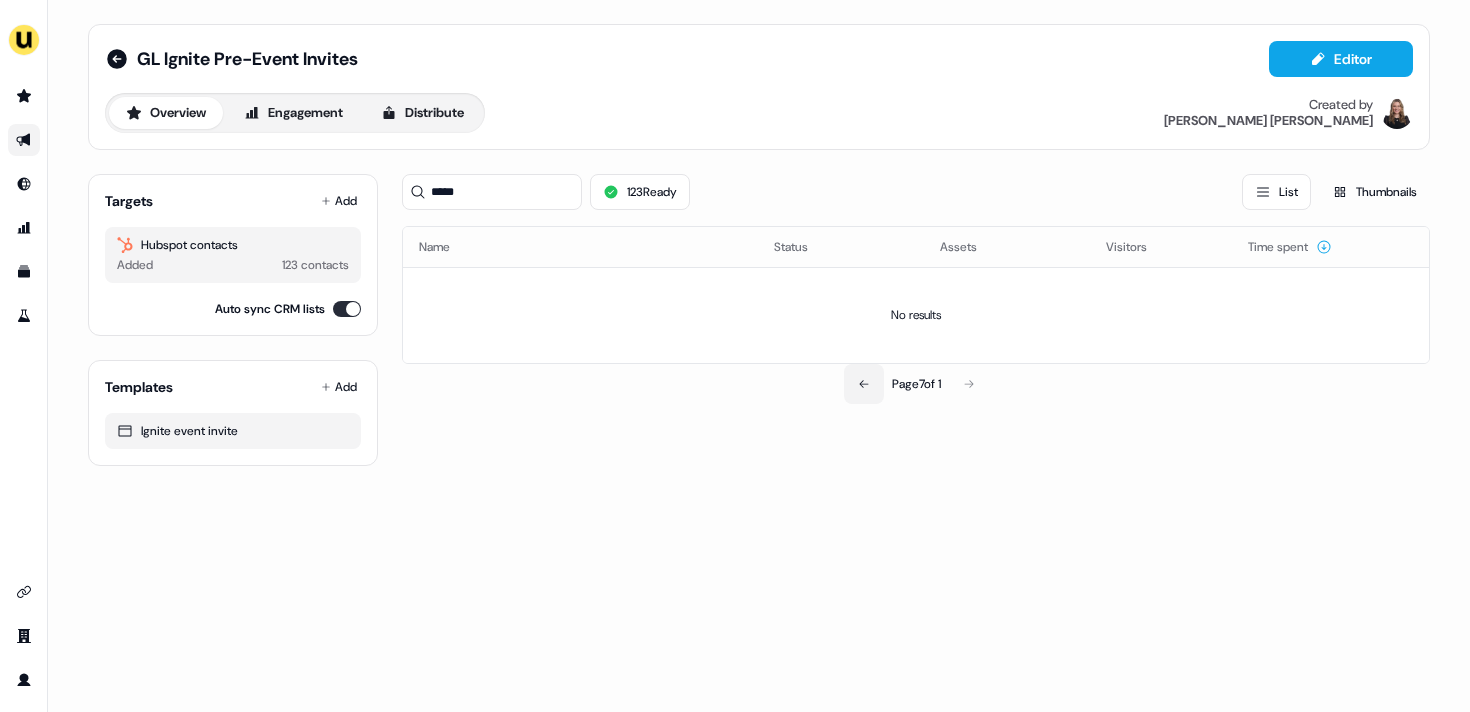 click at bounding box center (864, 384) 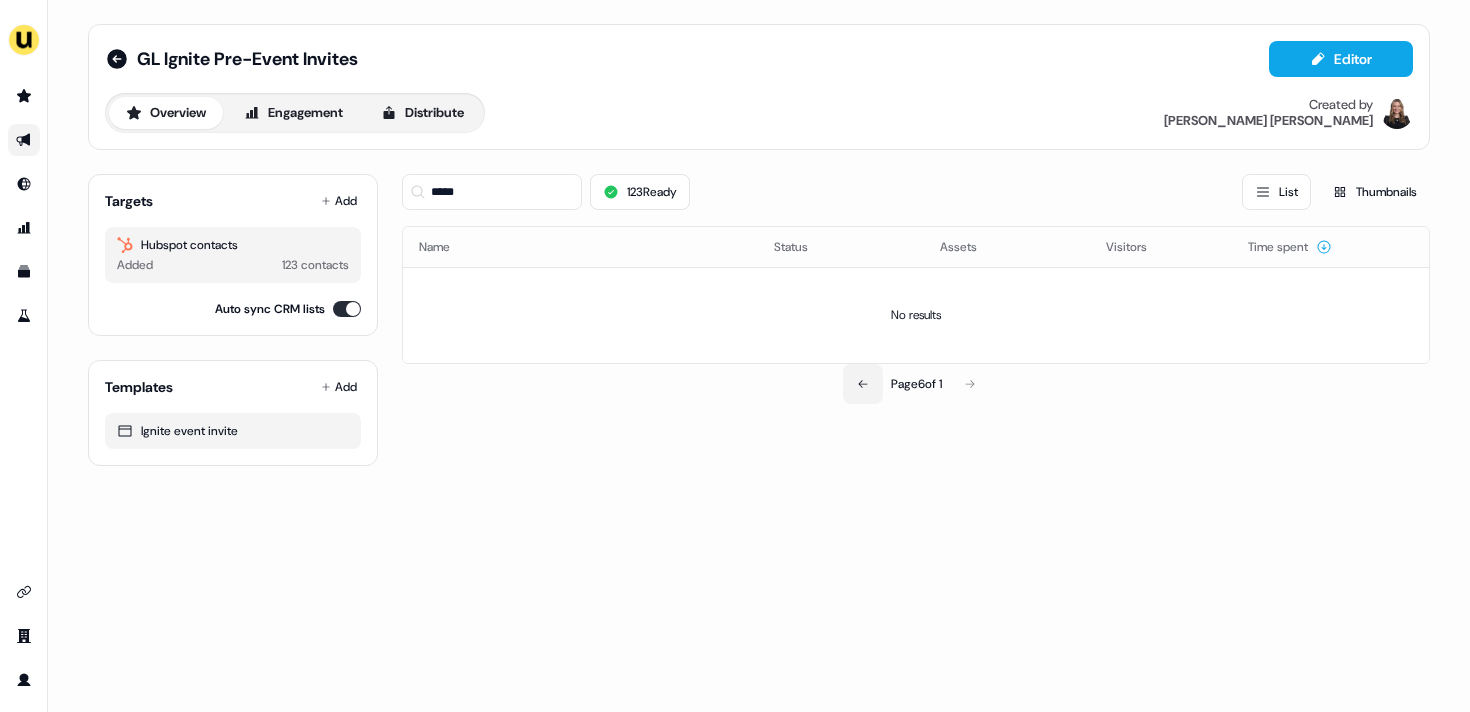 click at bounding box center [863, 384] 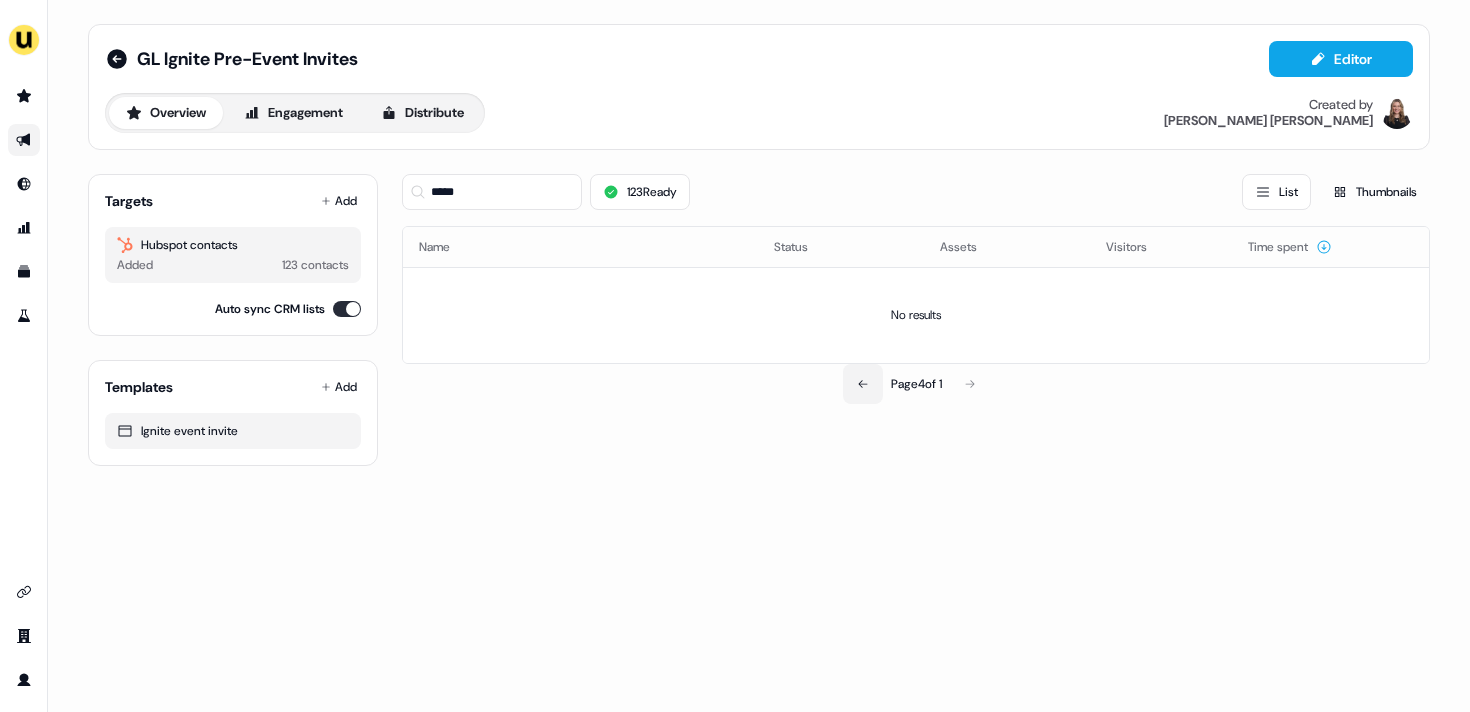click at bounding box center (863, 384) 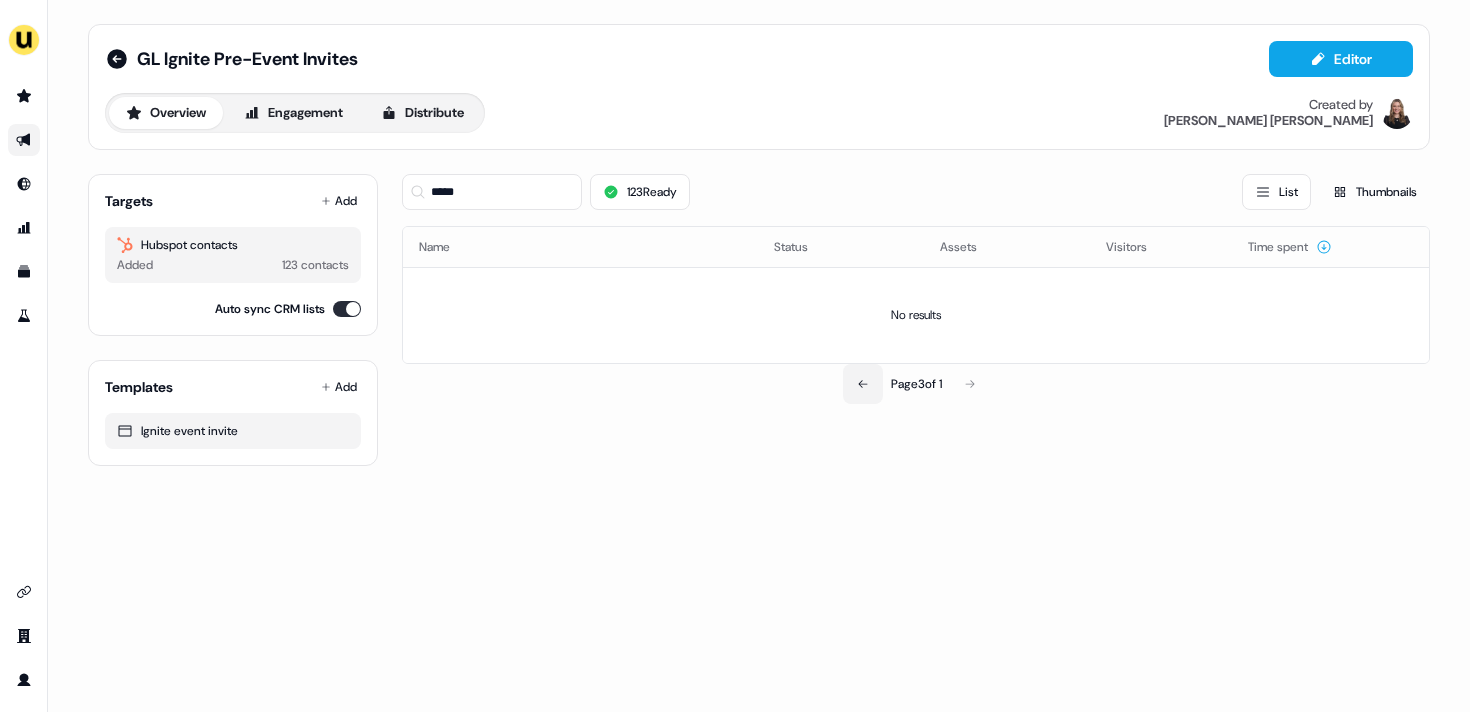 click at bounding box center (863, 384) 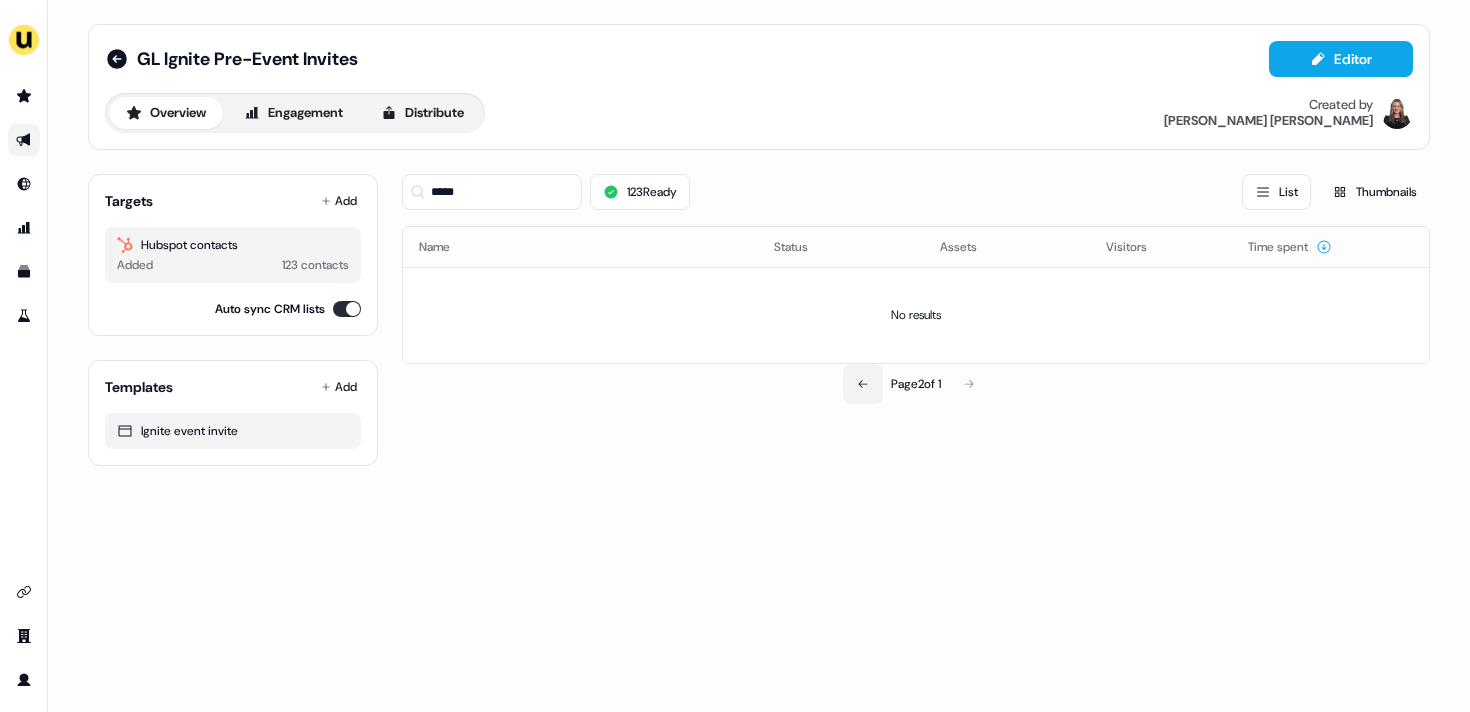 click at bounding box center (863, 384) 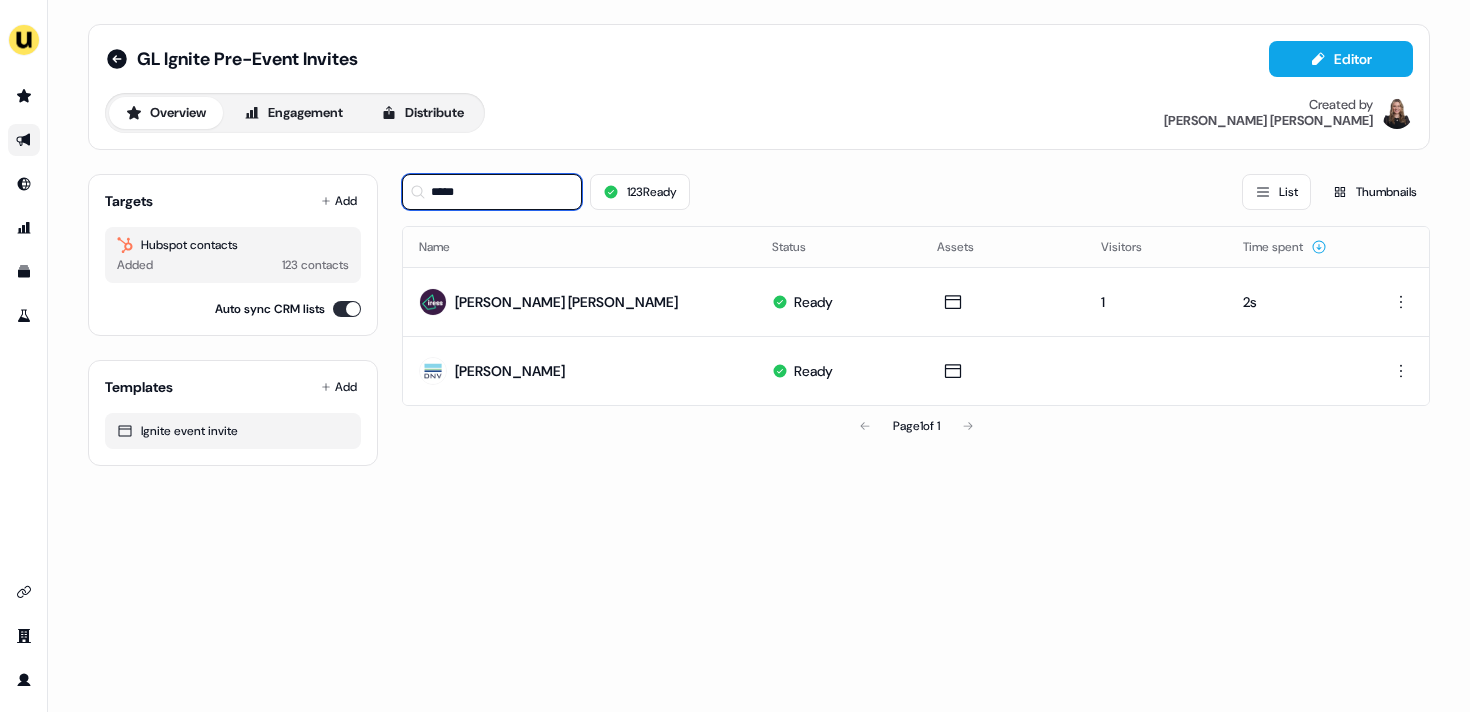 click on "*****" at bounding box center [492, 192] 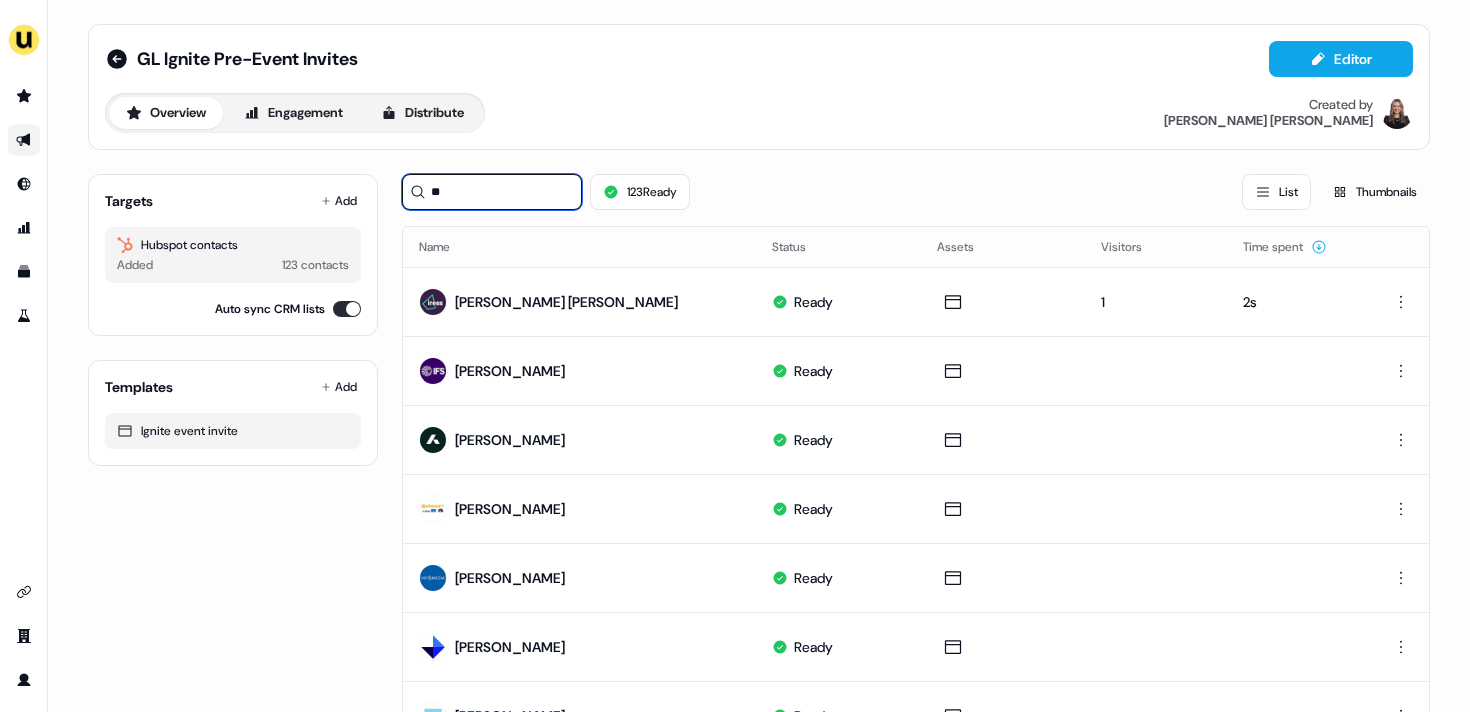 type on "*" 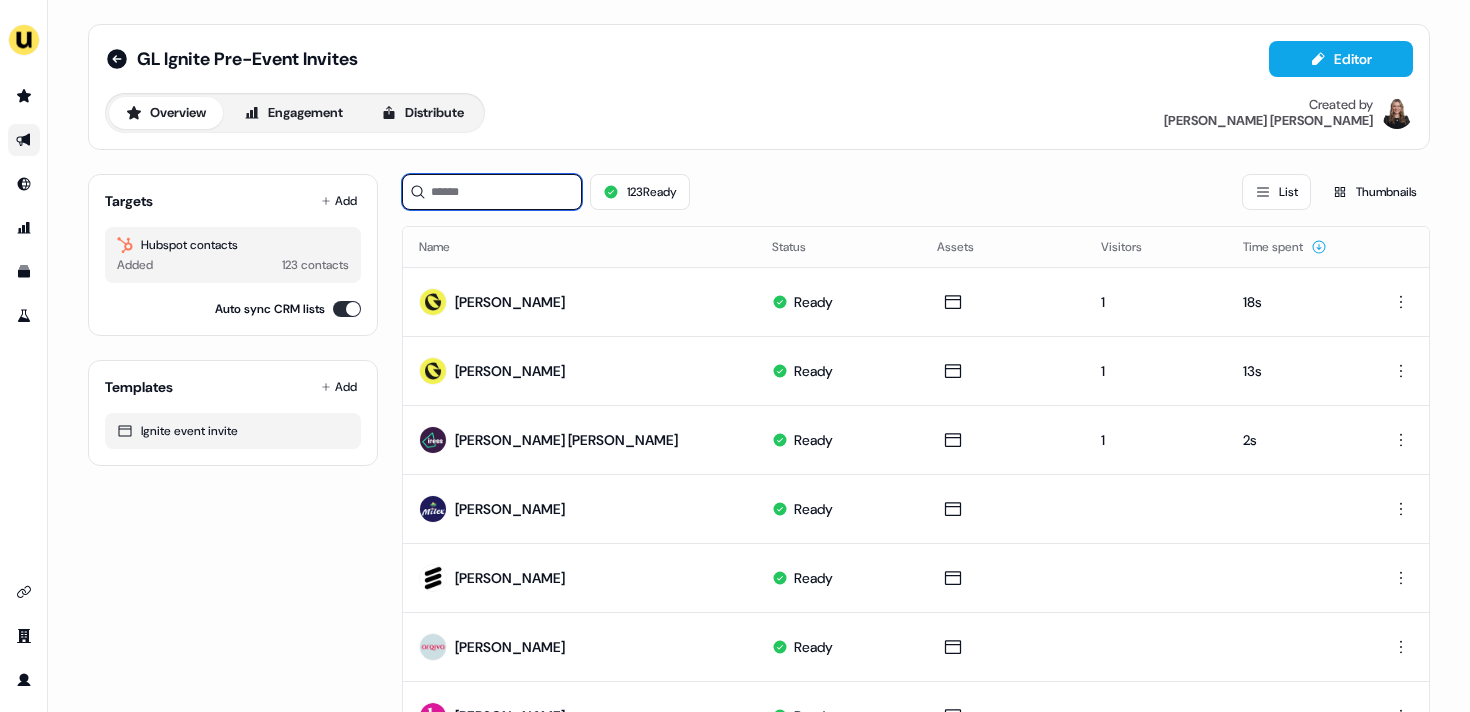 type 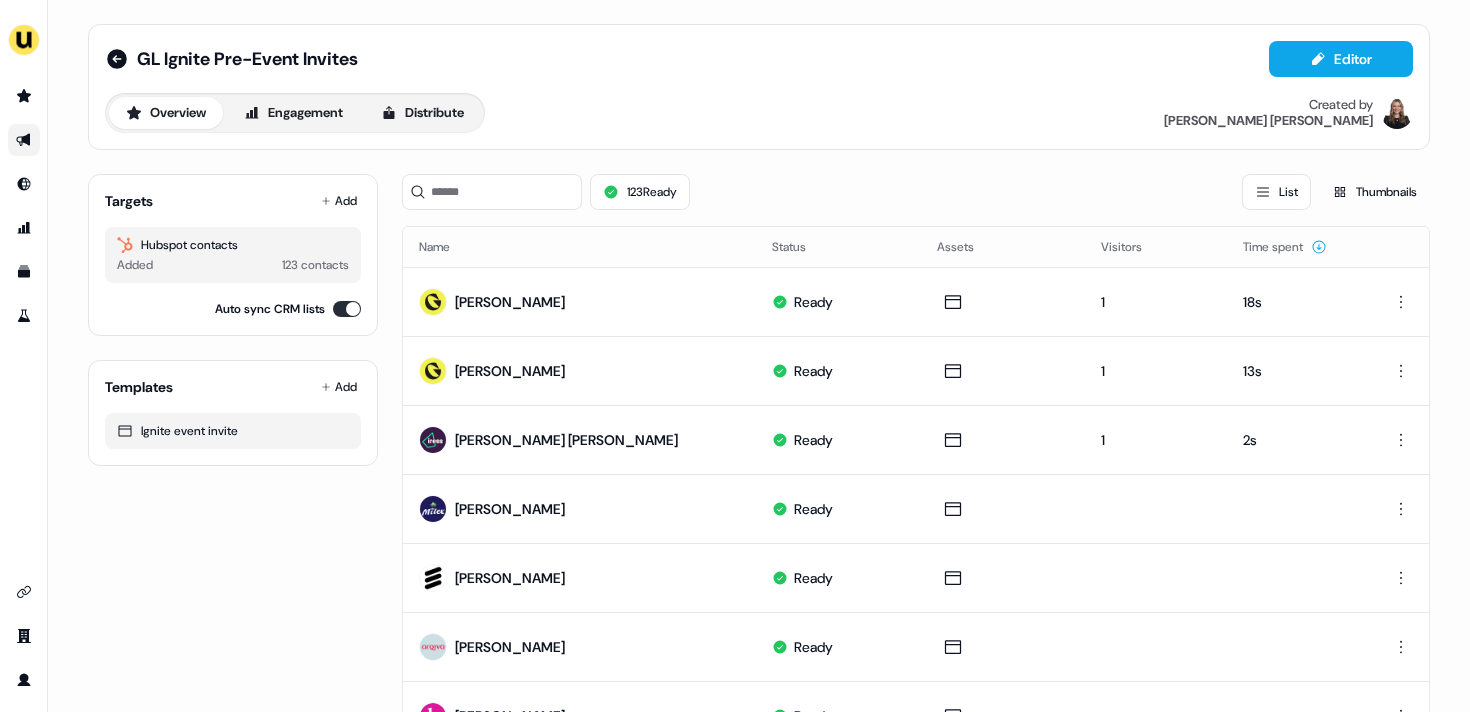 click on "Overview Engagement Distribute Created by Geneviève   Ladouceur" at bounding box center (759, 113) 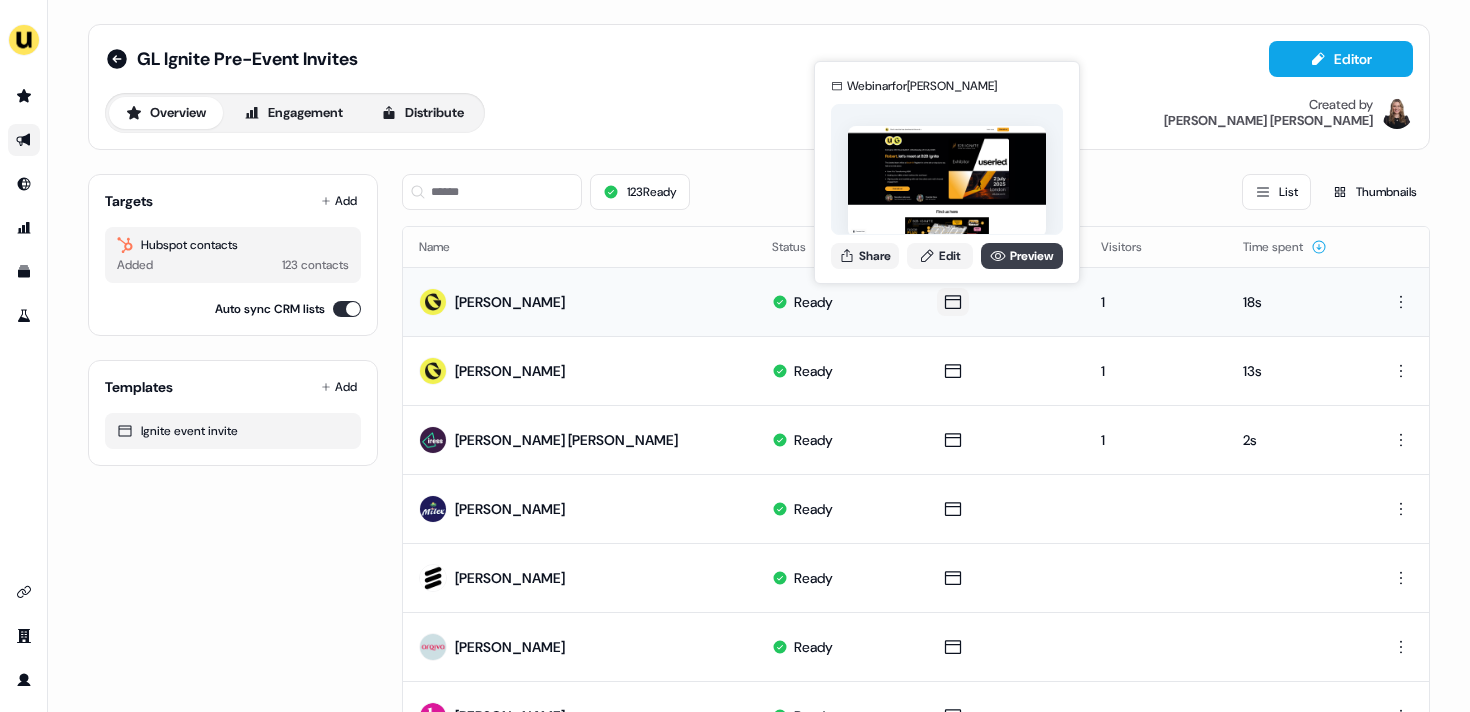 click on "Preview" at bounding box center (1022, 256) 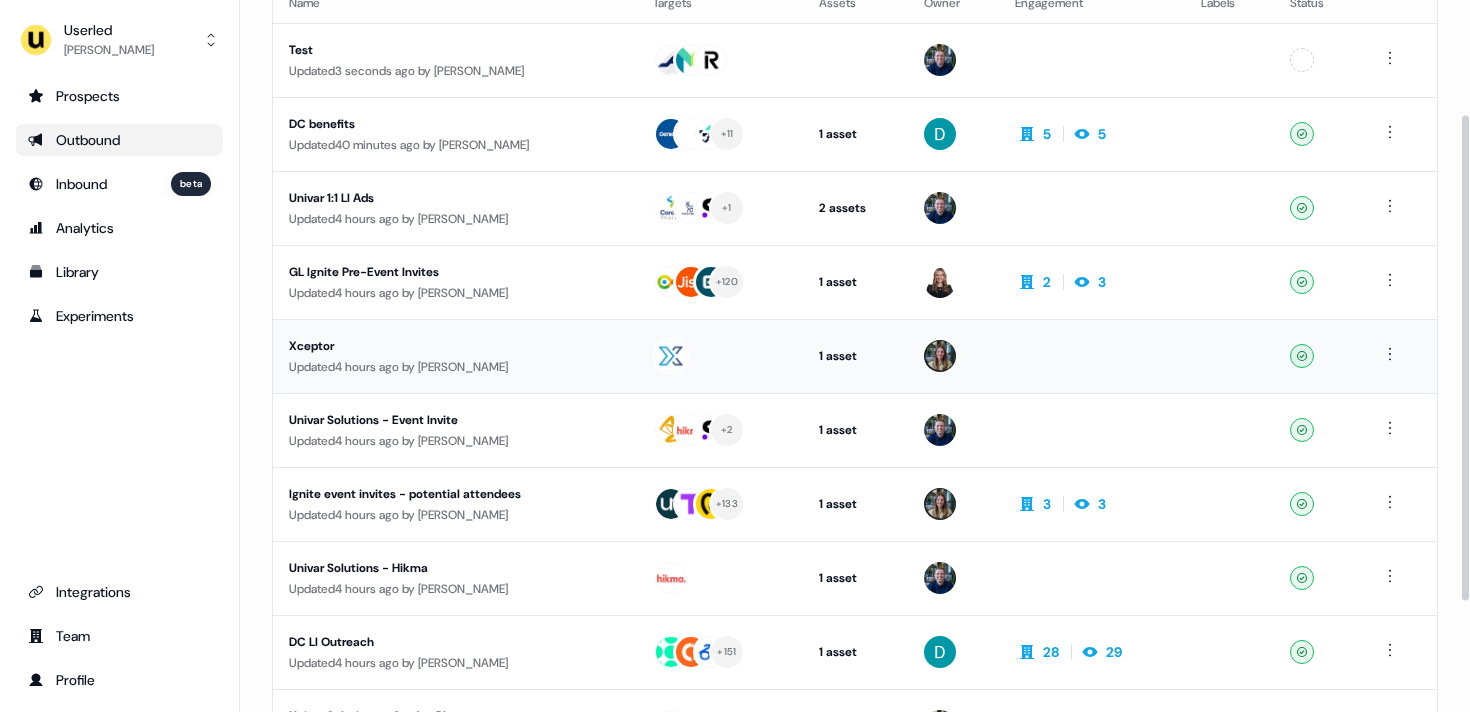 scroll, scrollTop: 168, scrollLeft: 0, axis: vertical 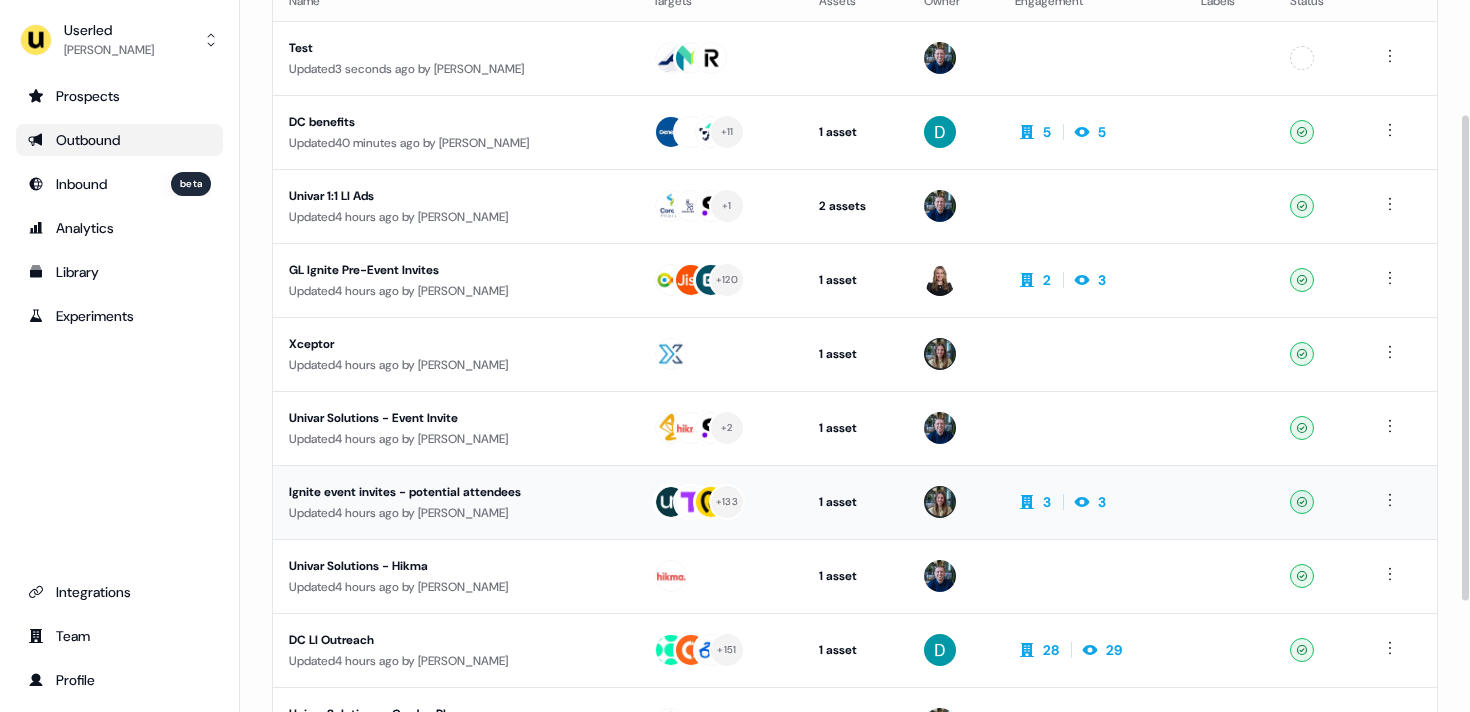 click on "Ignite event invites - potential attendees  Updated  4 hours ago   by   Charlotte Stone" at bounding box center [455, 502] 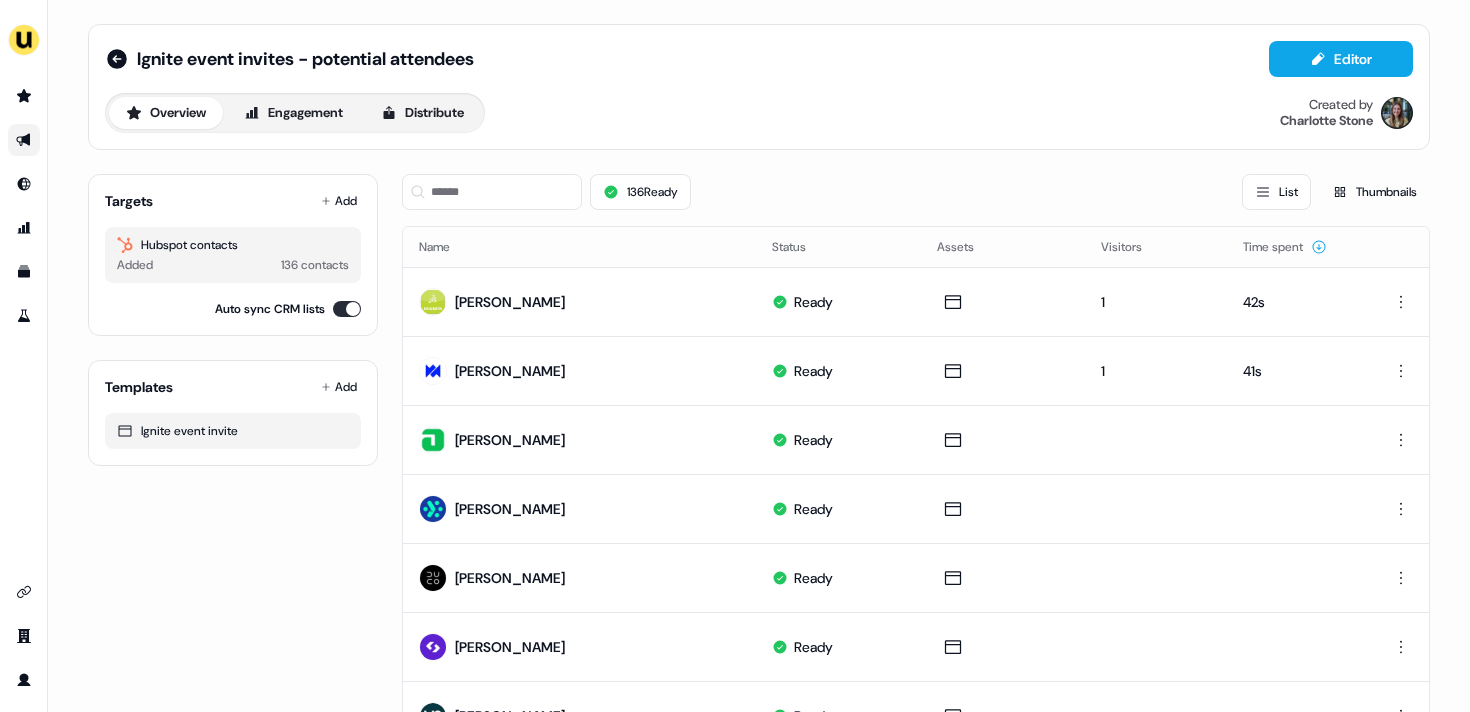 scroll, scrollTop: 14, scrollLeft: 0, axis: vertical 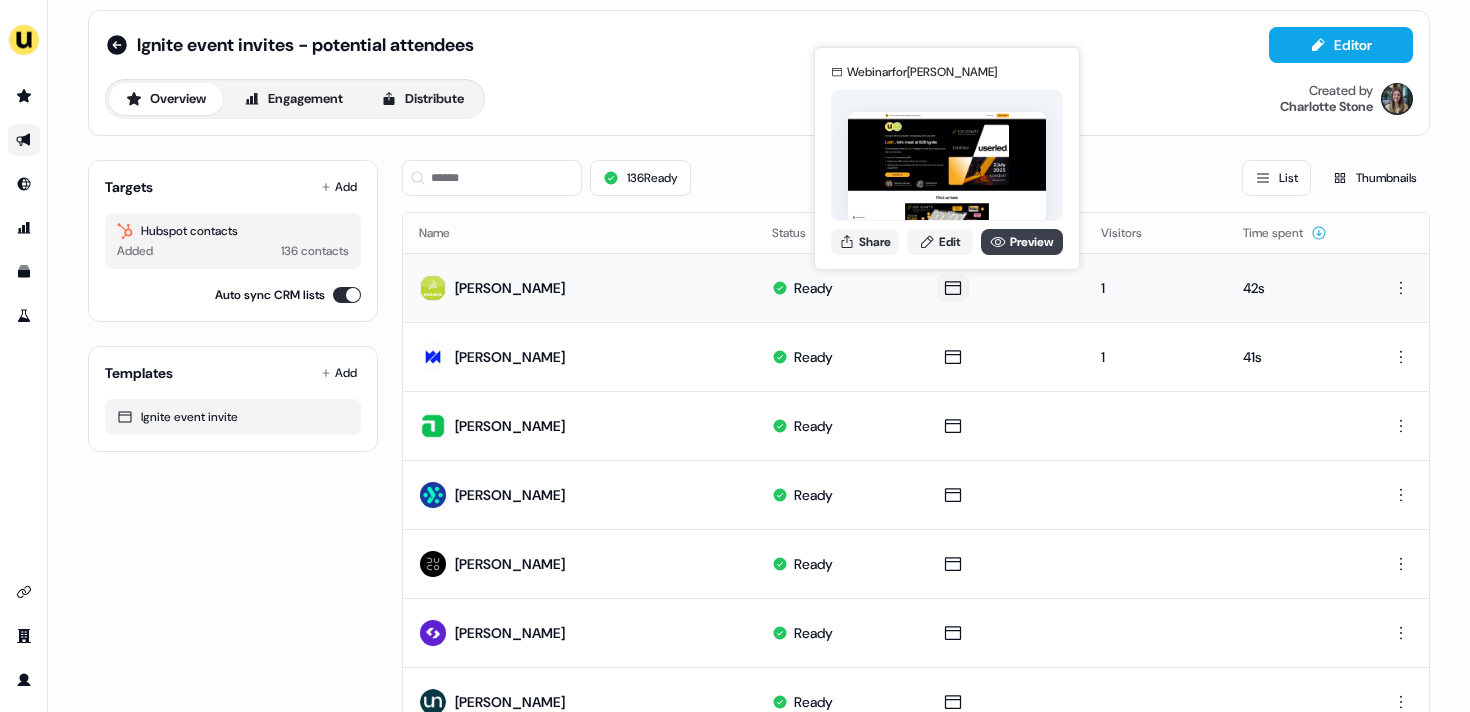 click 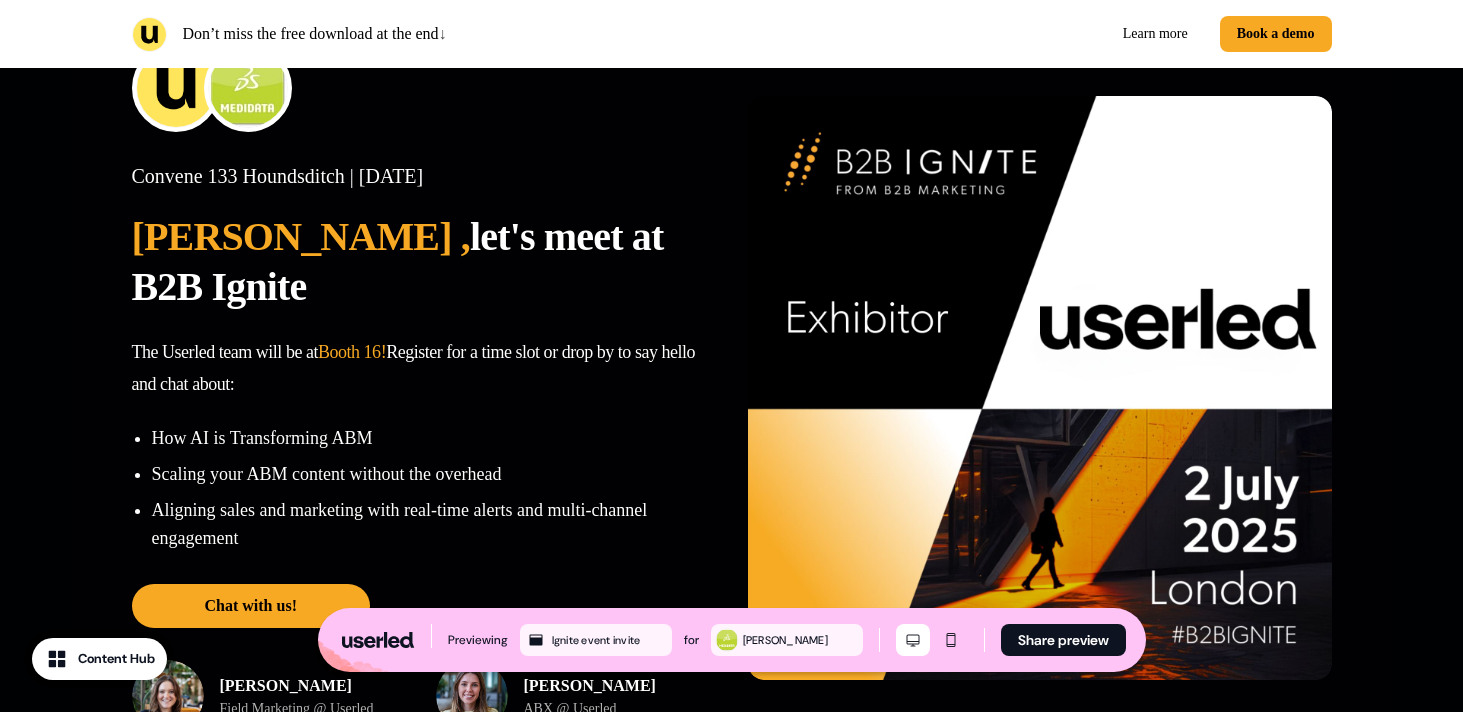 scroll, scrollTop: 0, scrollLeft: 0, axis: both 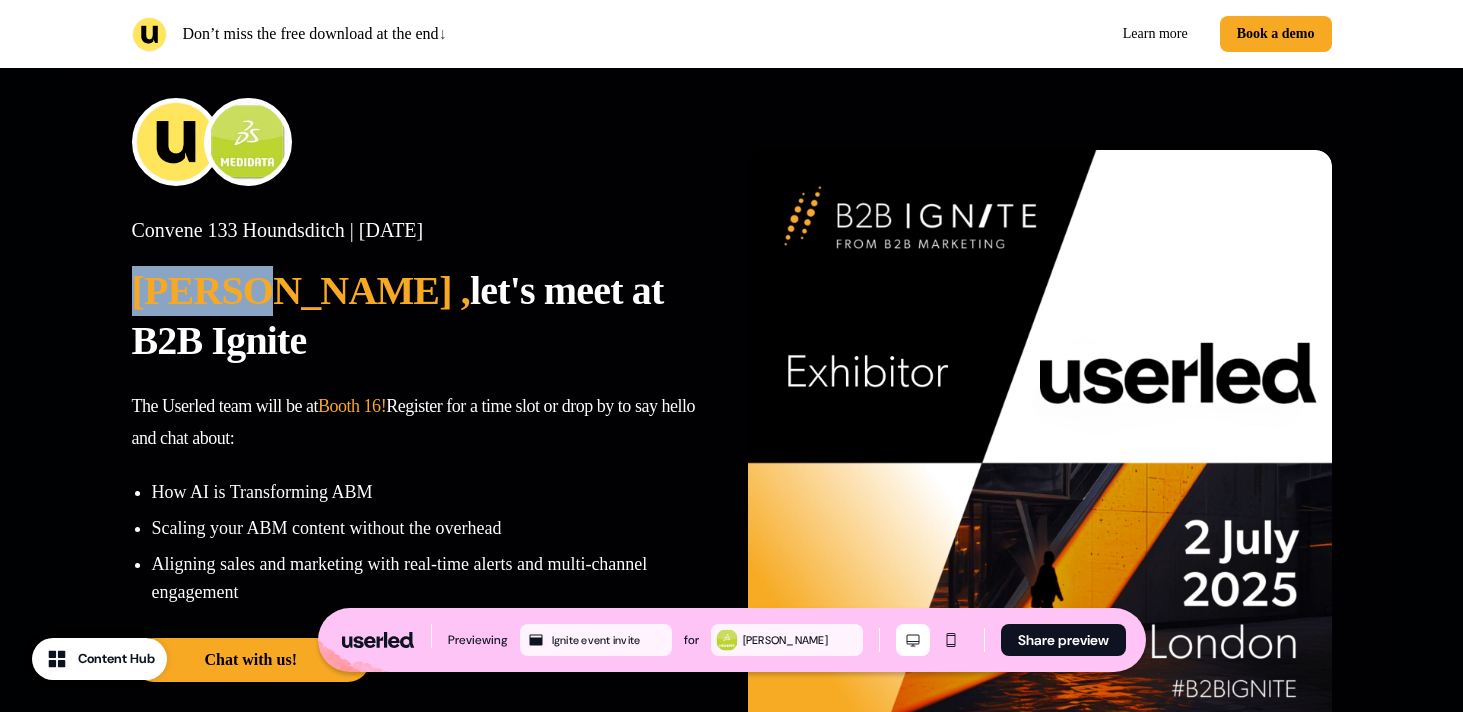 drag, startPoint x: 135, startPoint y: 289, endPoint x: 220, endPoint y: 290, distance: 85.00588 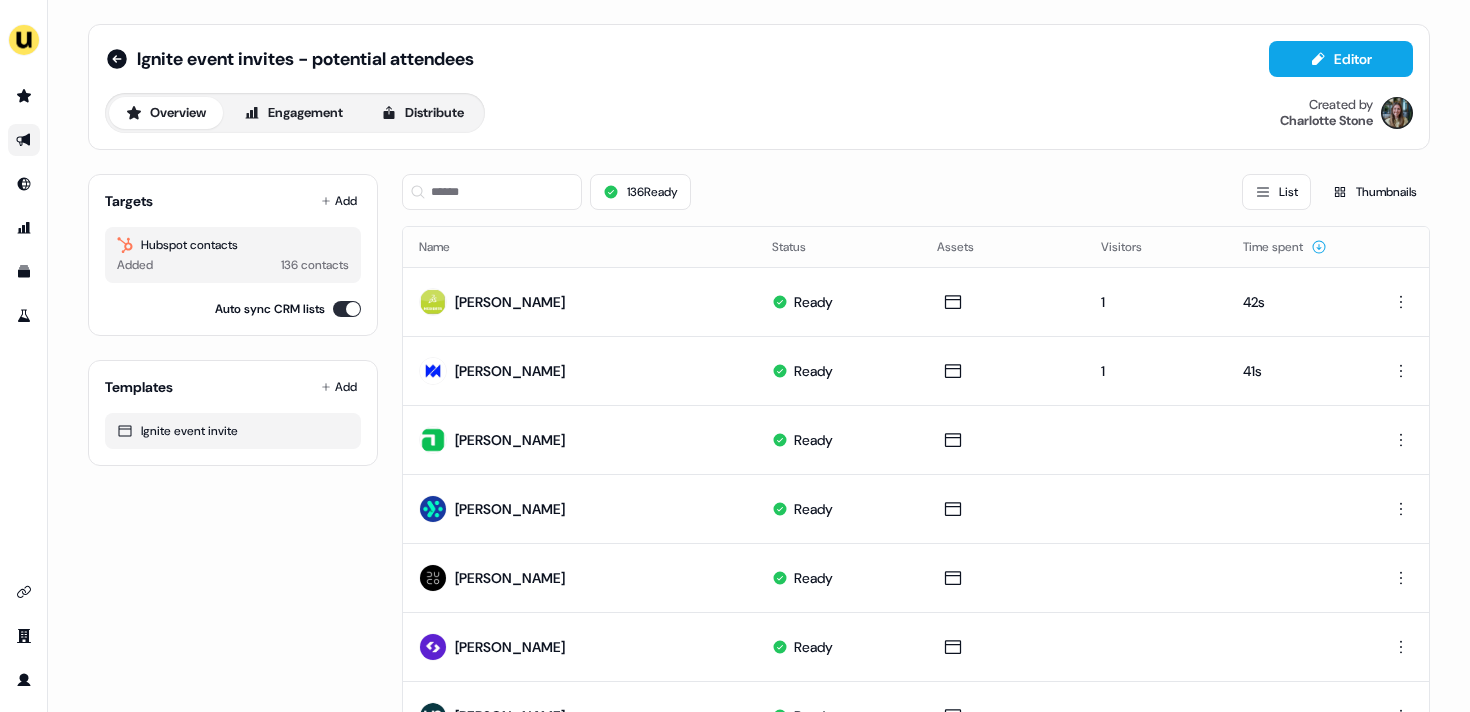 scroll, scrollTop: 0, scrollLeft: 0, axis: both 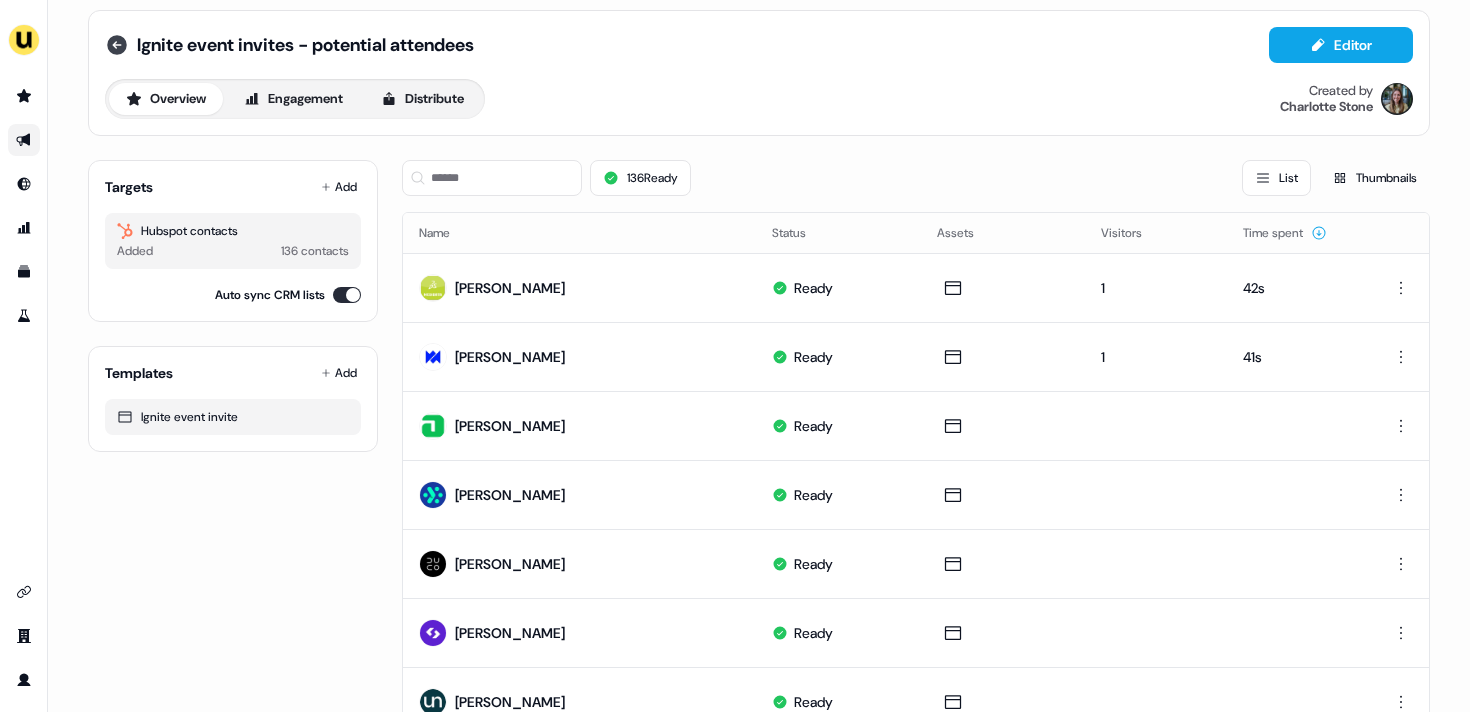 click 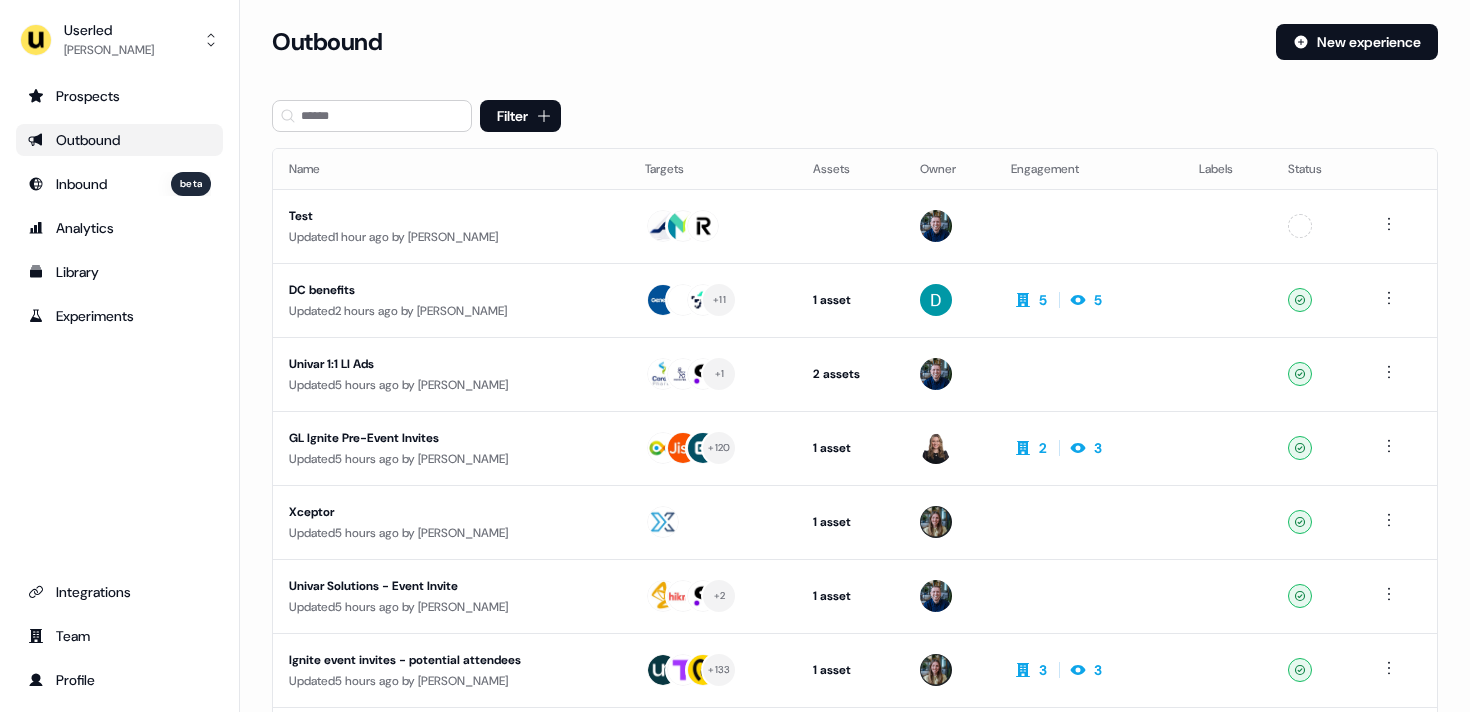 scroll, scrollTop: 0, scrollLeft: 0, axis: both 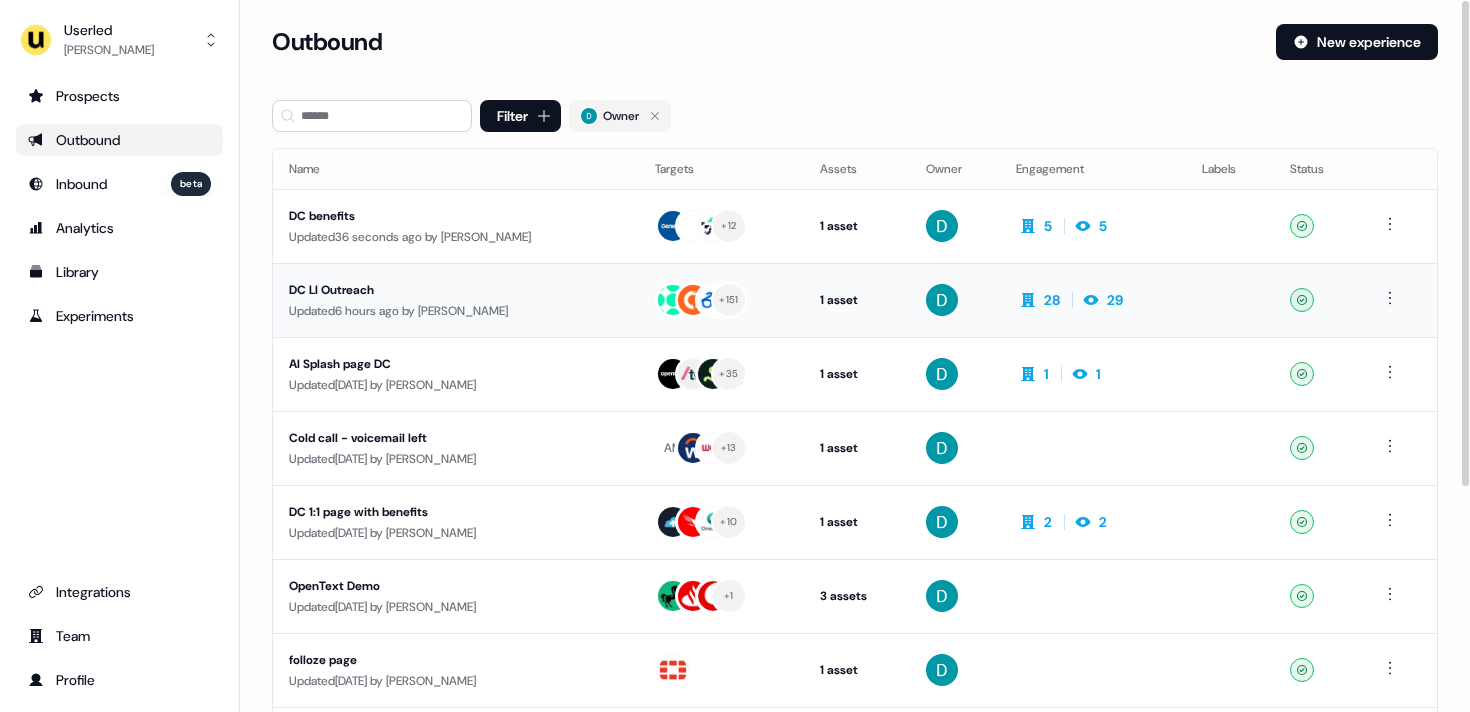 click on "DC LI Outreach" at bounding box center [456, 290] 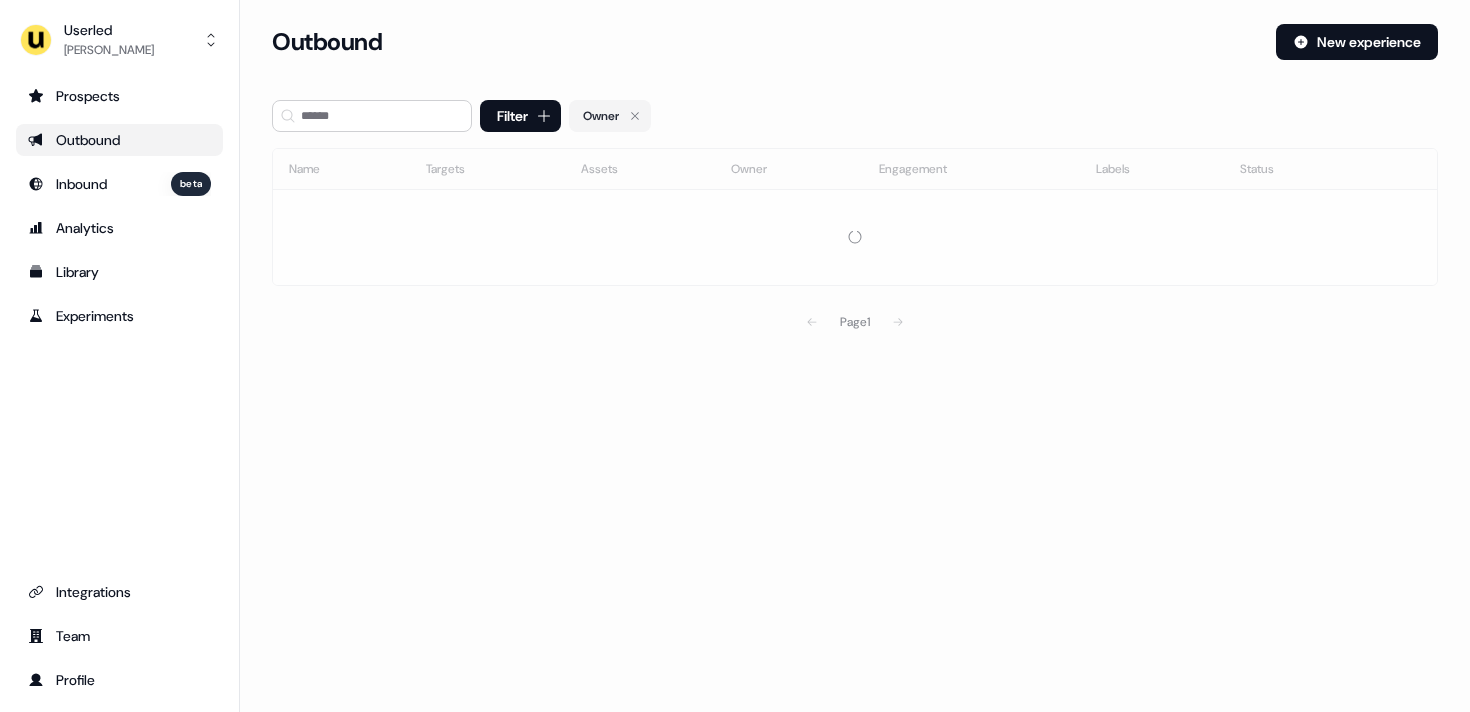 scroll, scrollTop: 0, scrollLeft: 0, axis: both 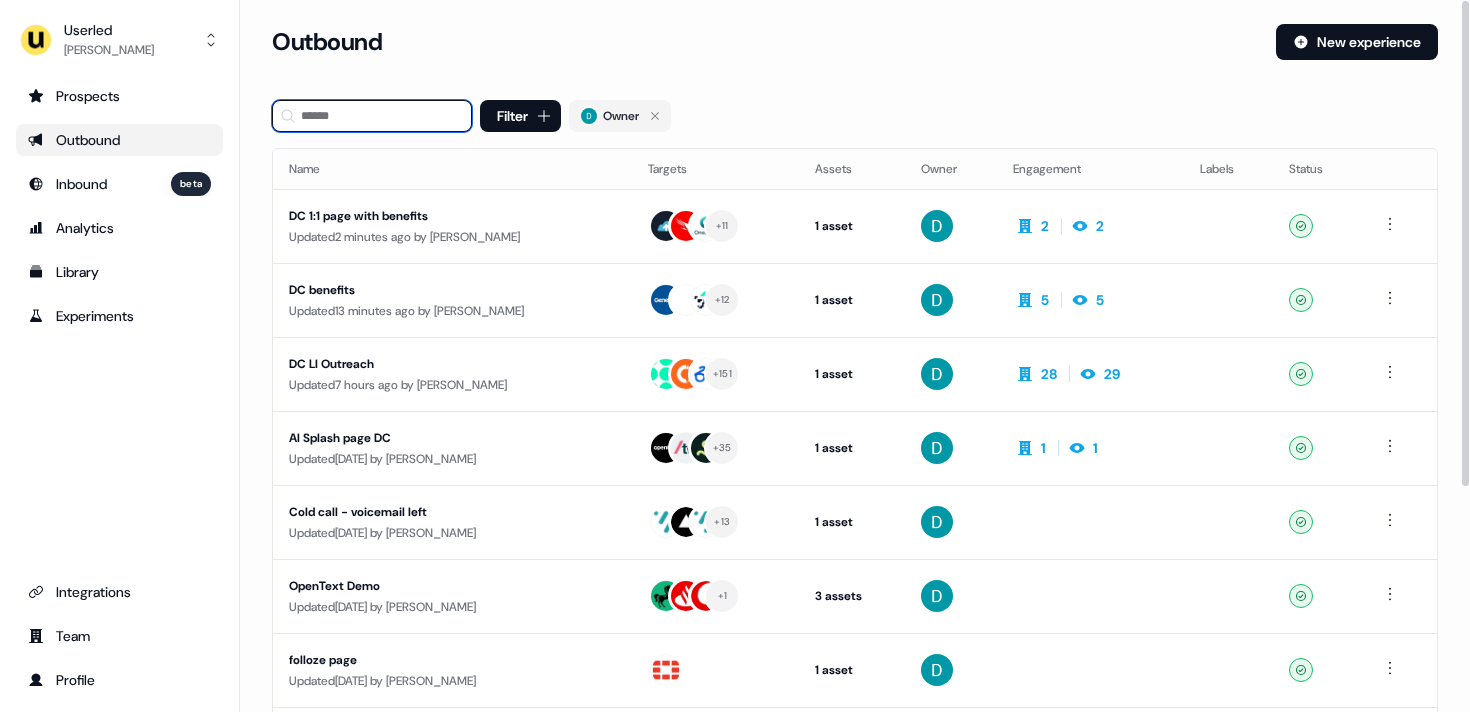 click at bounding box center [372, 116] 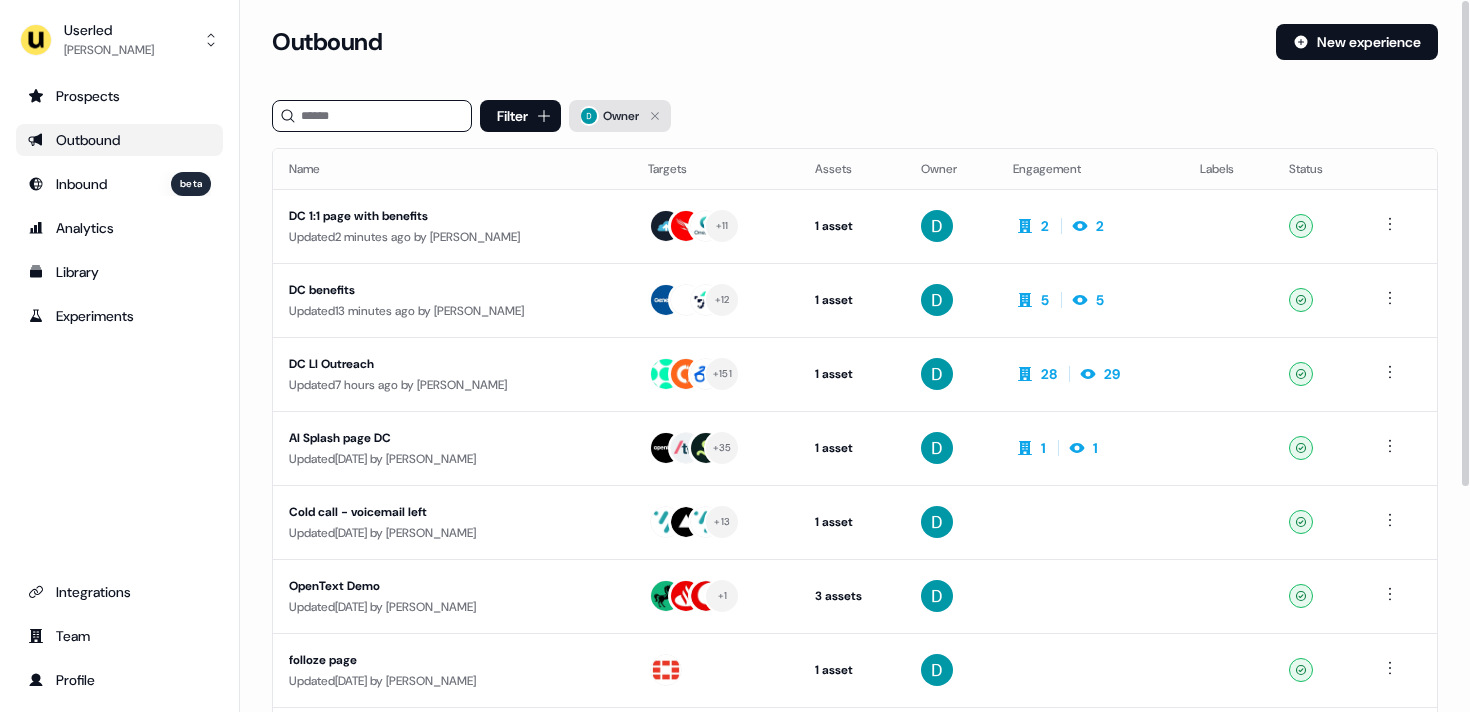 click 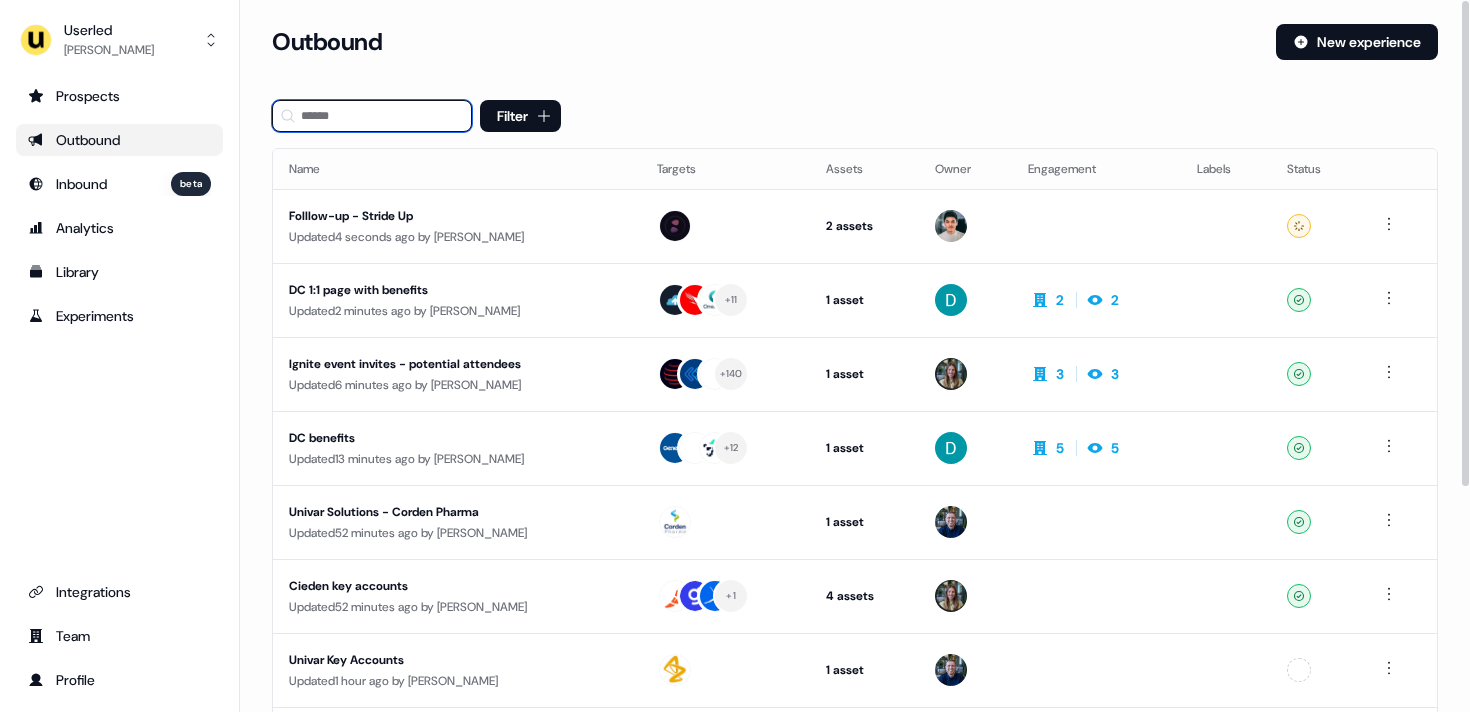 click at bounding box center (372, 116) 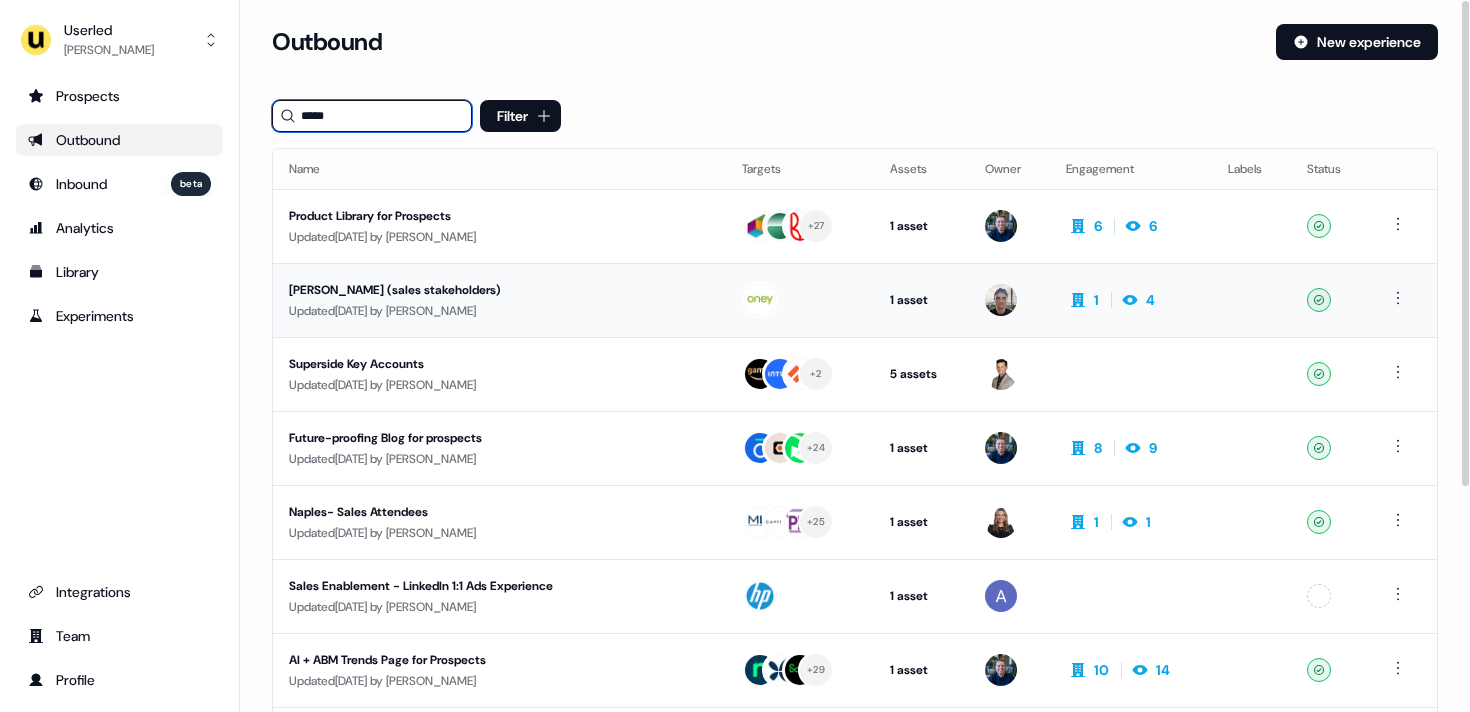 type on "*****" 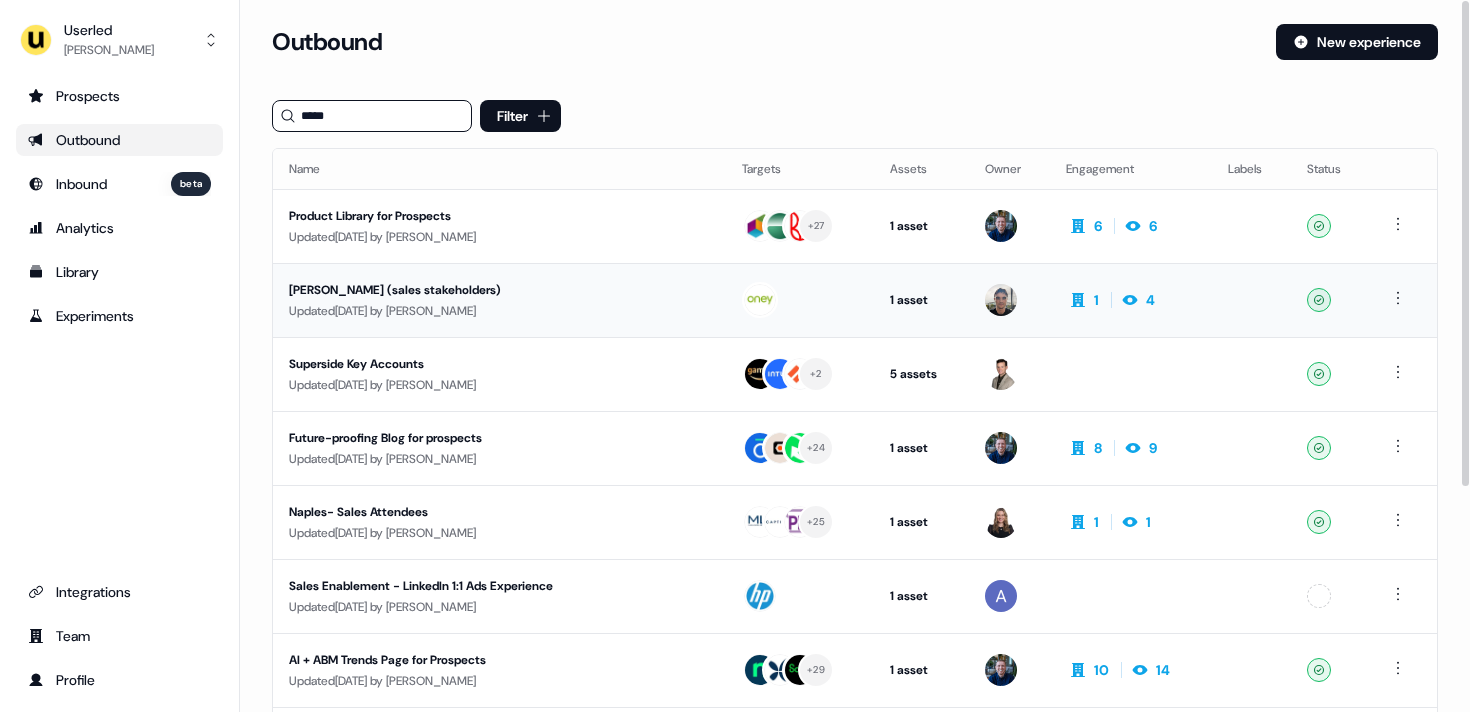 click on "Updated  13 days ago   by   Ryan Hennessy" at bounding box center (499, 311) 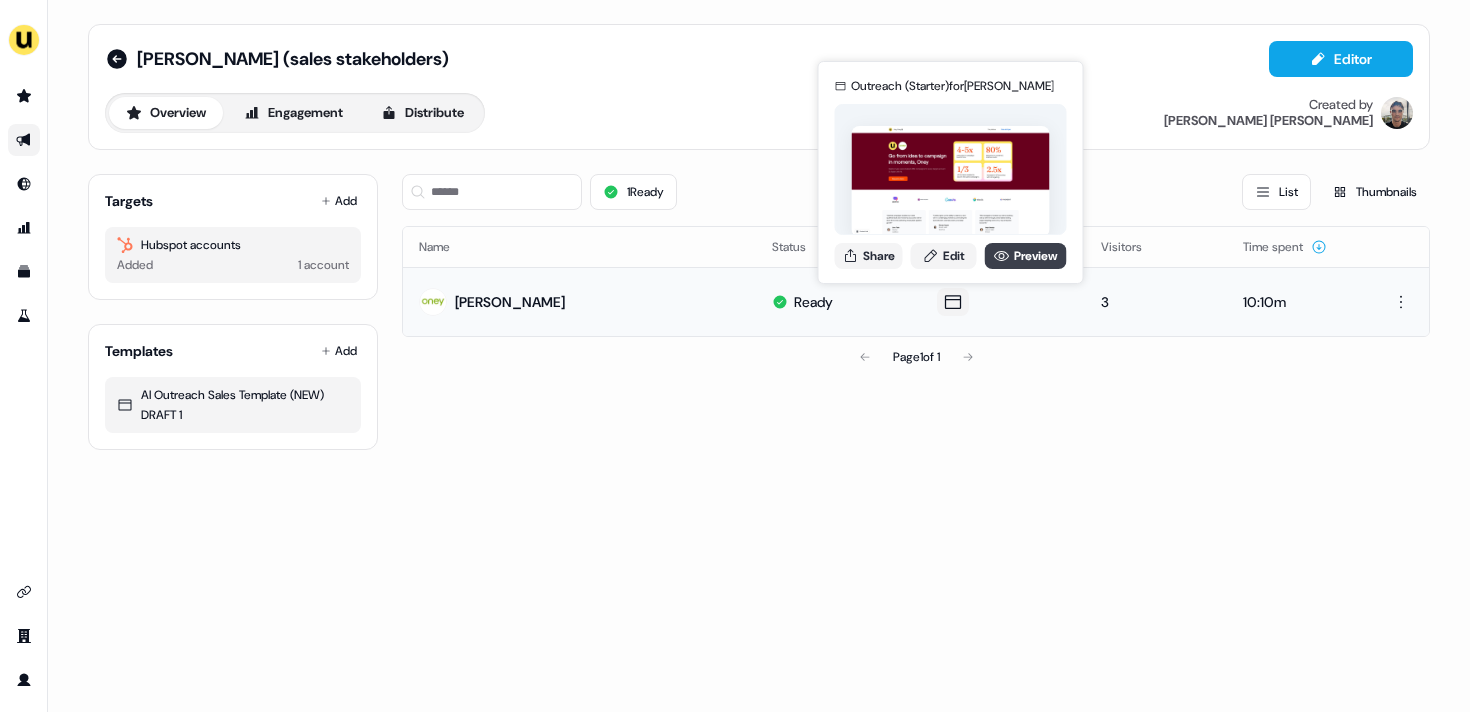 click on "Preview" at bounding box center [1026, 256] 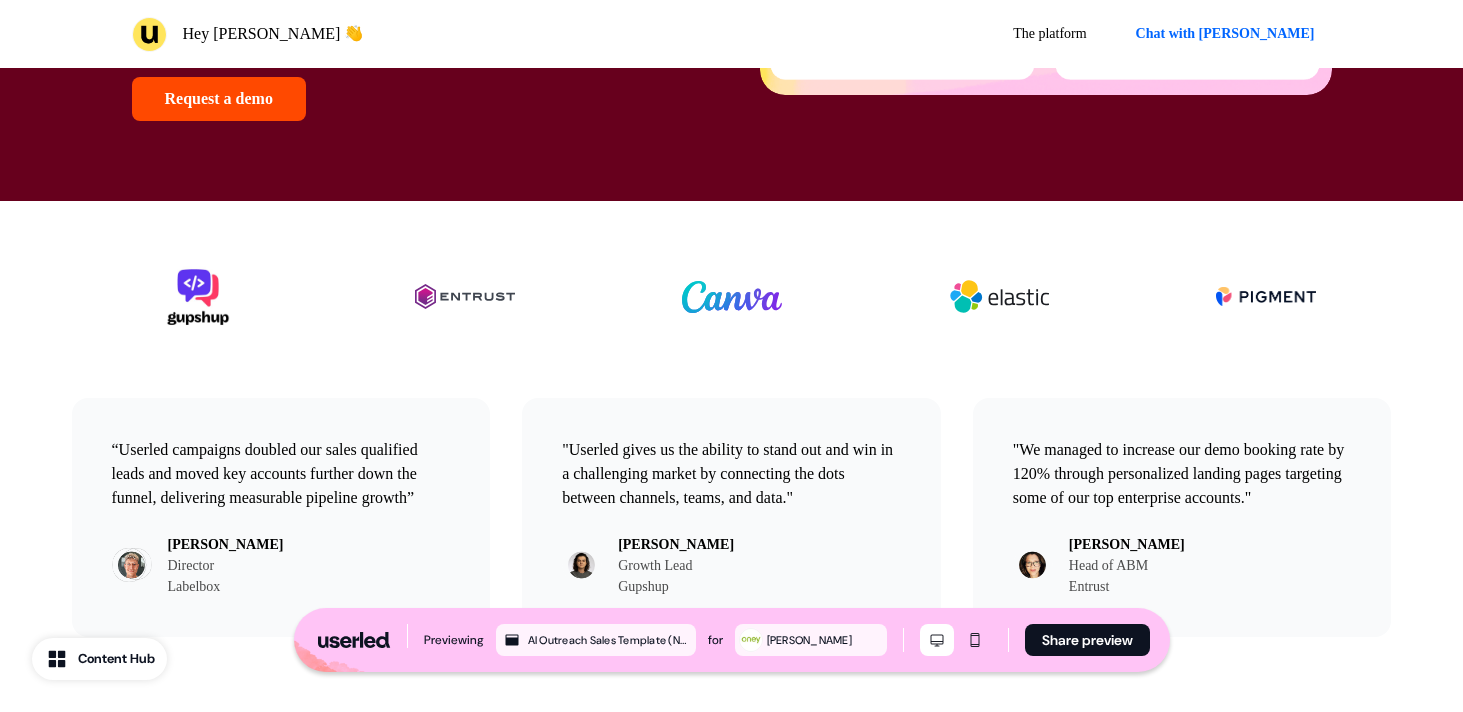 scroll, scrollTop: 474, scrollLeft: 0, axis: vertical 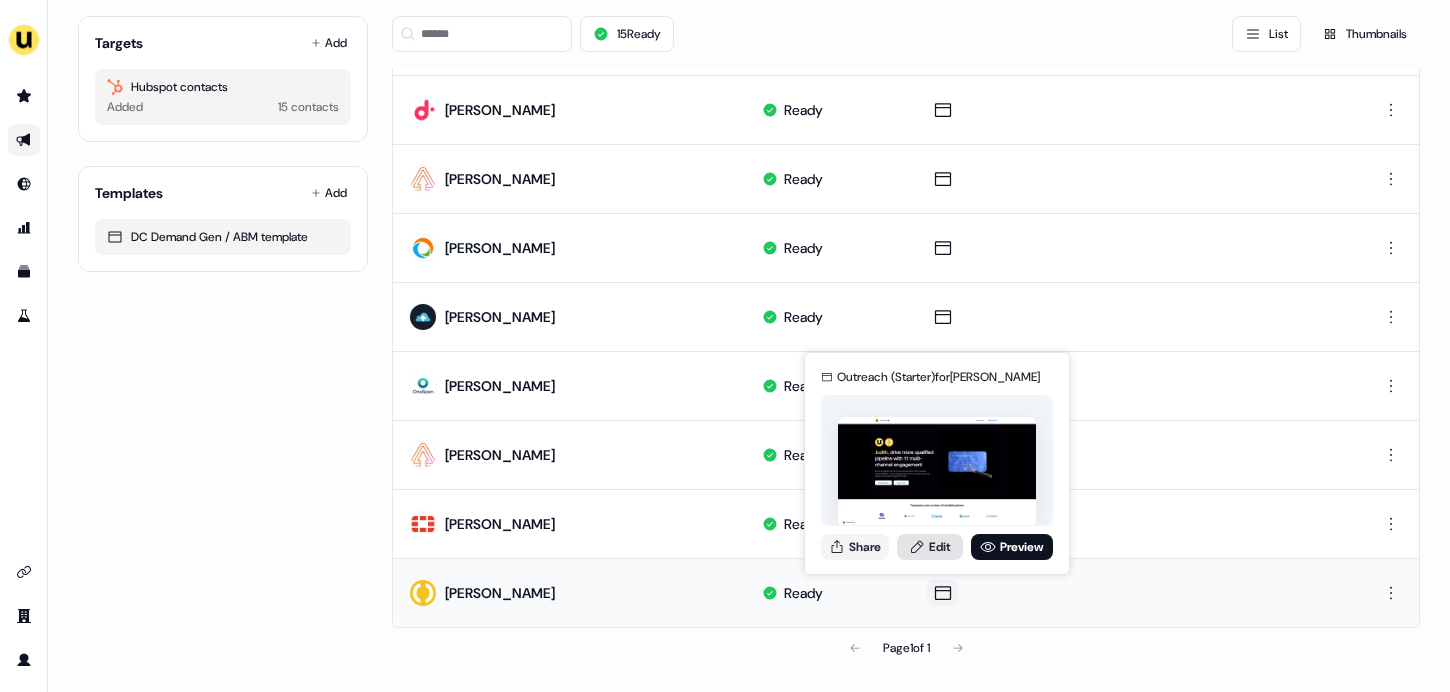 click 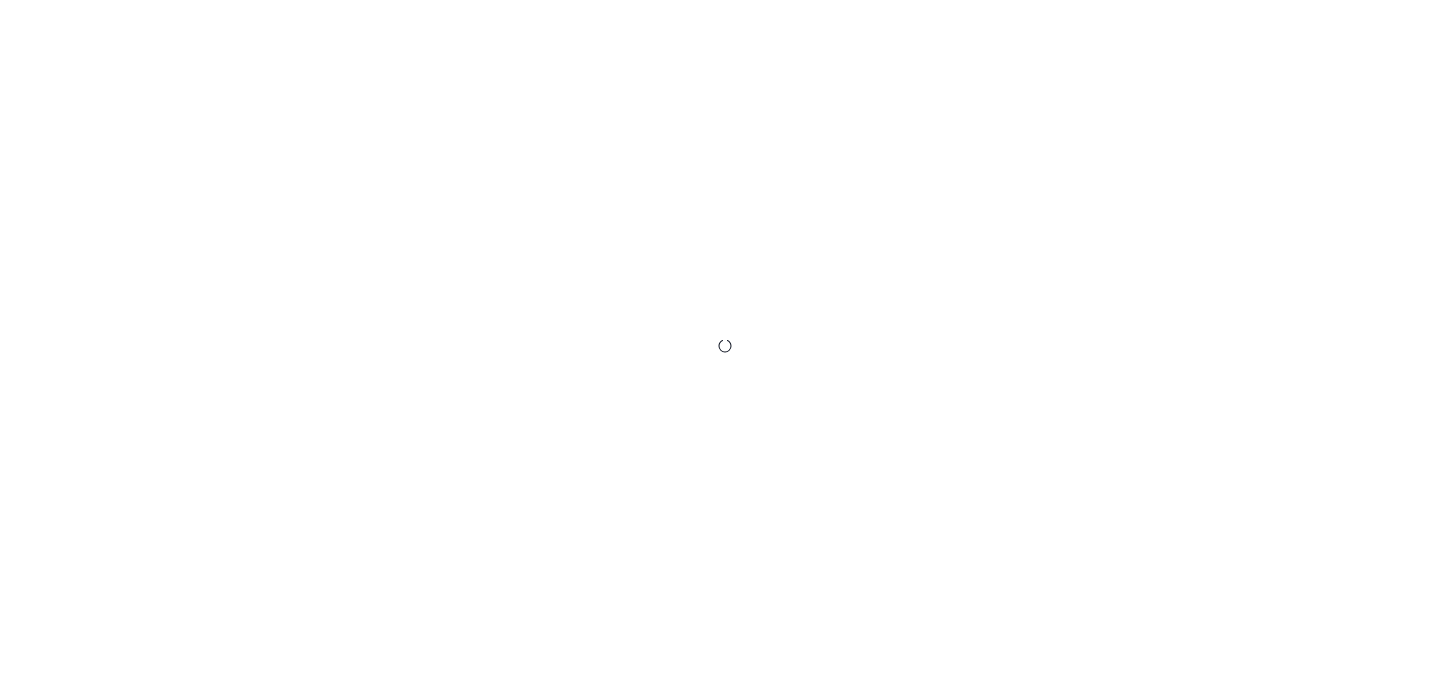 scroll, scrollTop: 0, scrollLeft: 0, axis: both 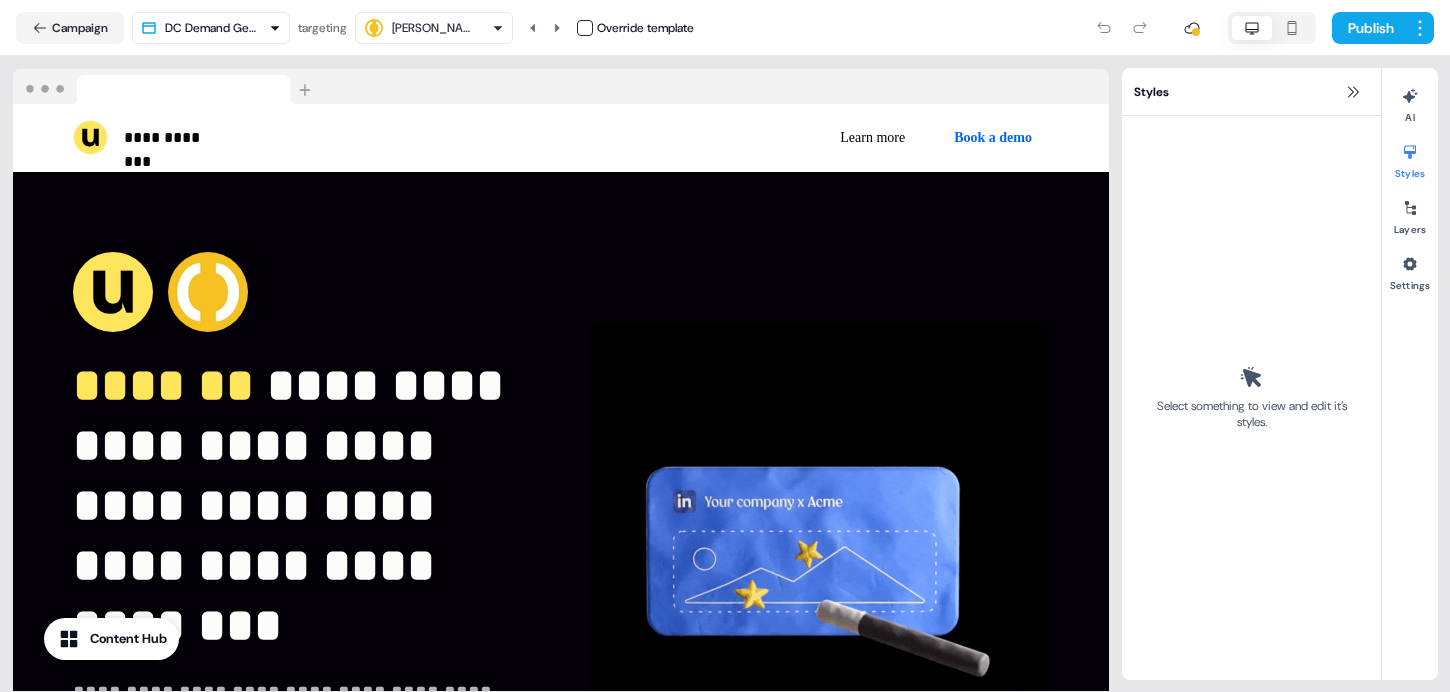 click at bounding box center [585, 28] 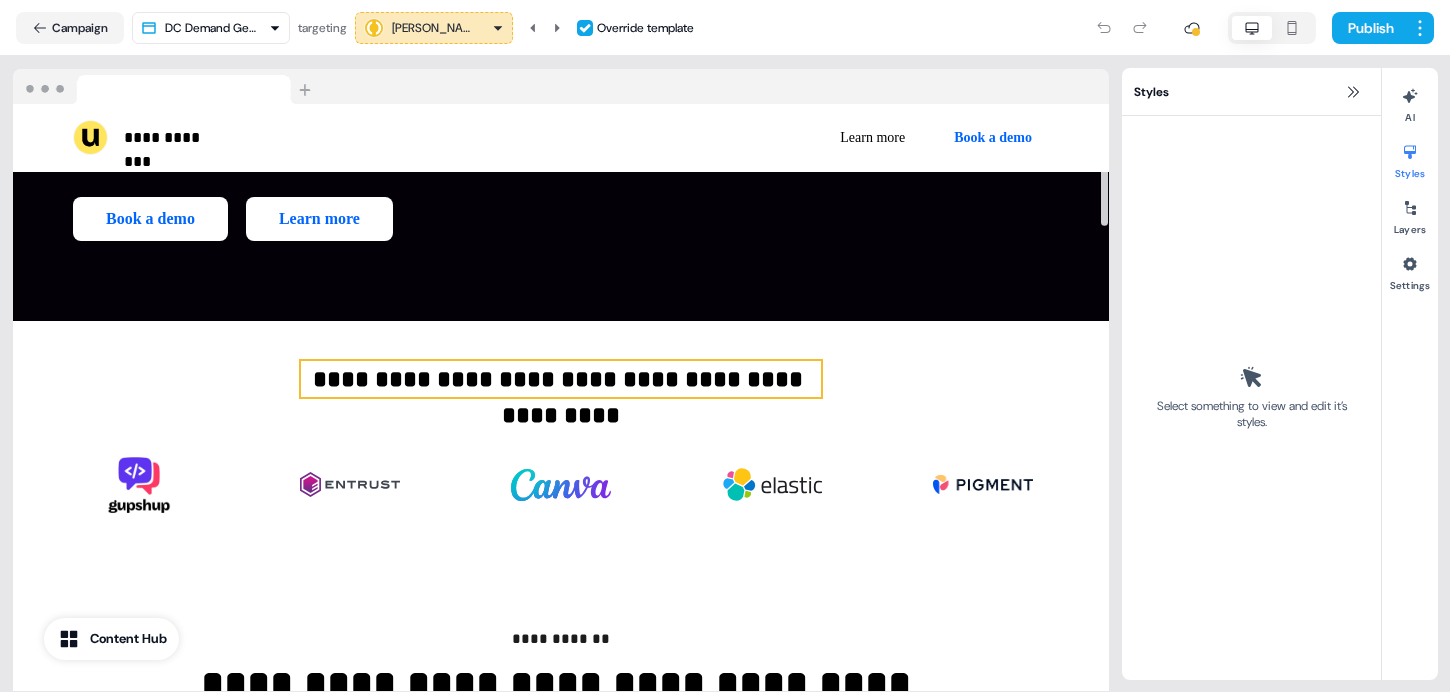 scroll, scrollTop: 807, scrollLeft: 0, axis: vertical 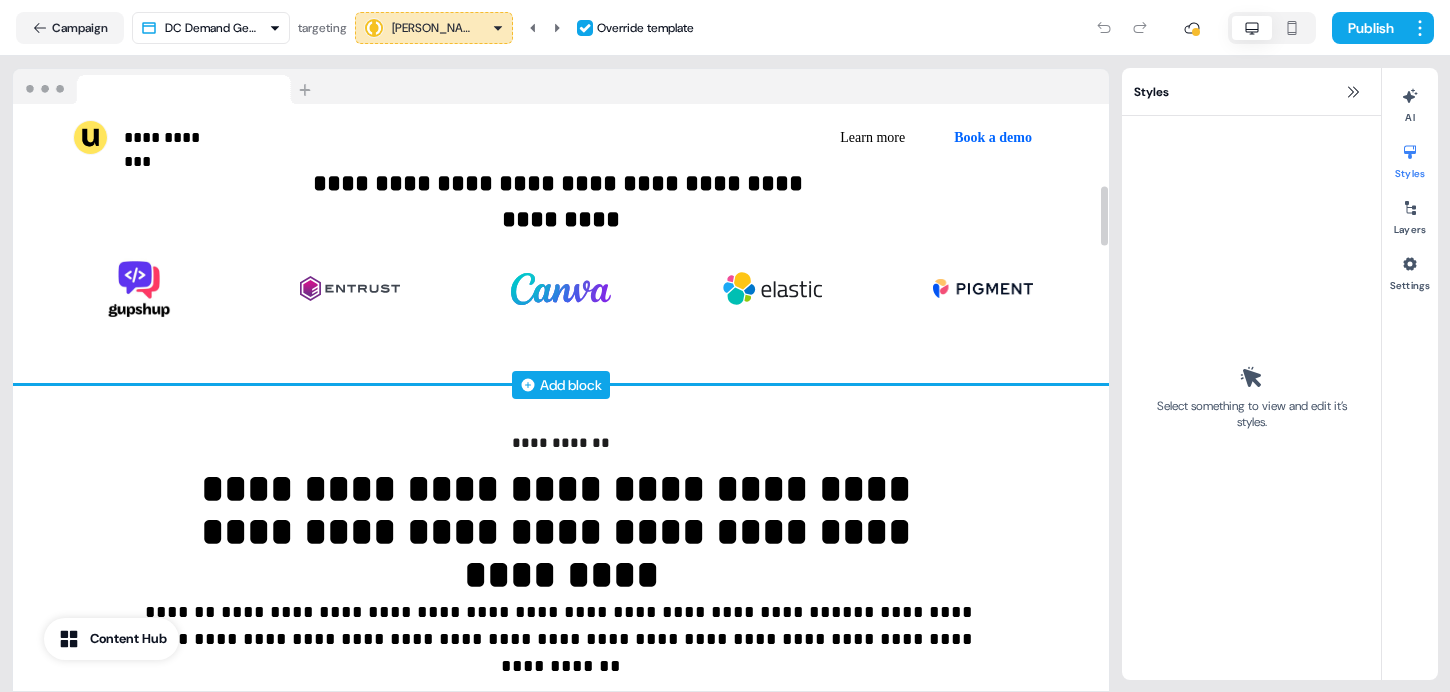 click on "Add block" at bounding box center (571, 385) 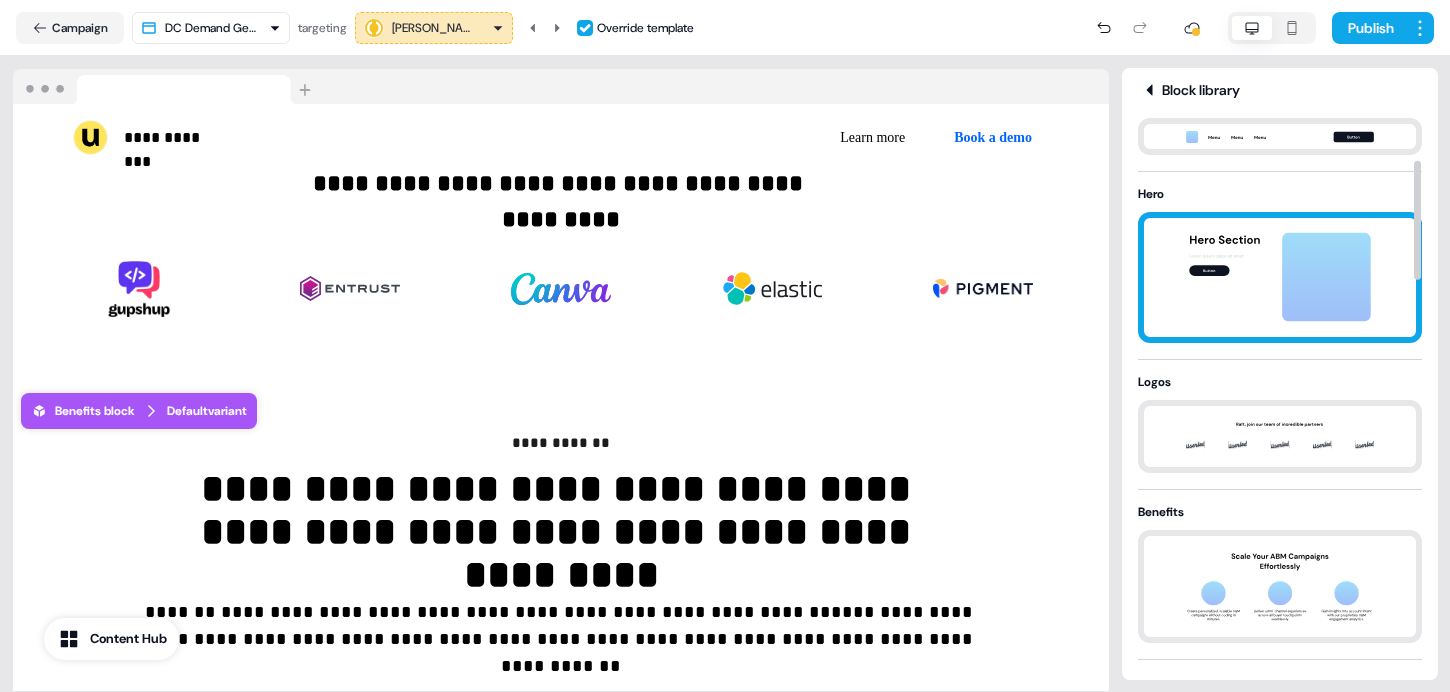scroll, scrollTop: 339, scrollLeft: 0, axis: vertical 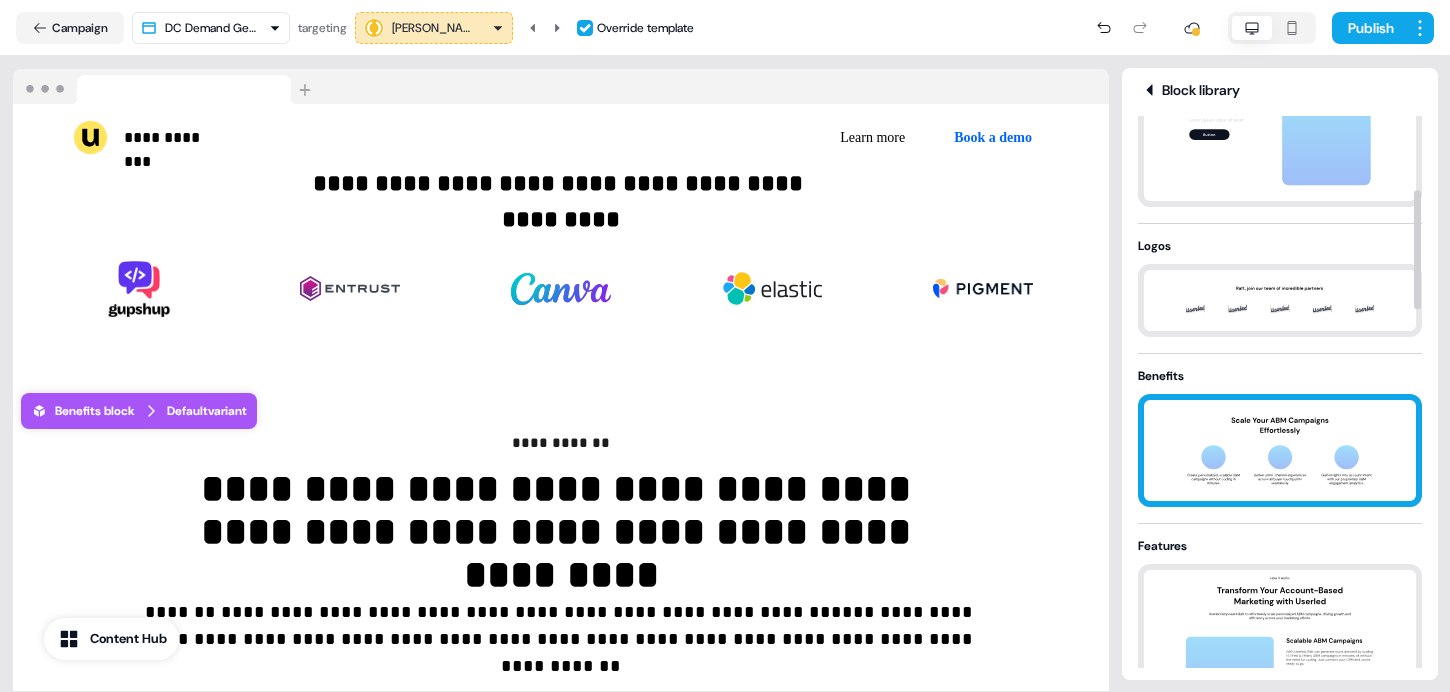 click at bounding box center (1280, 450) 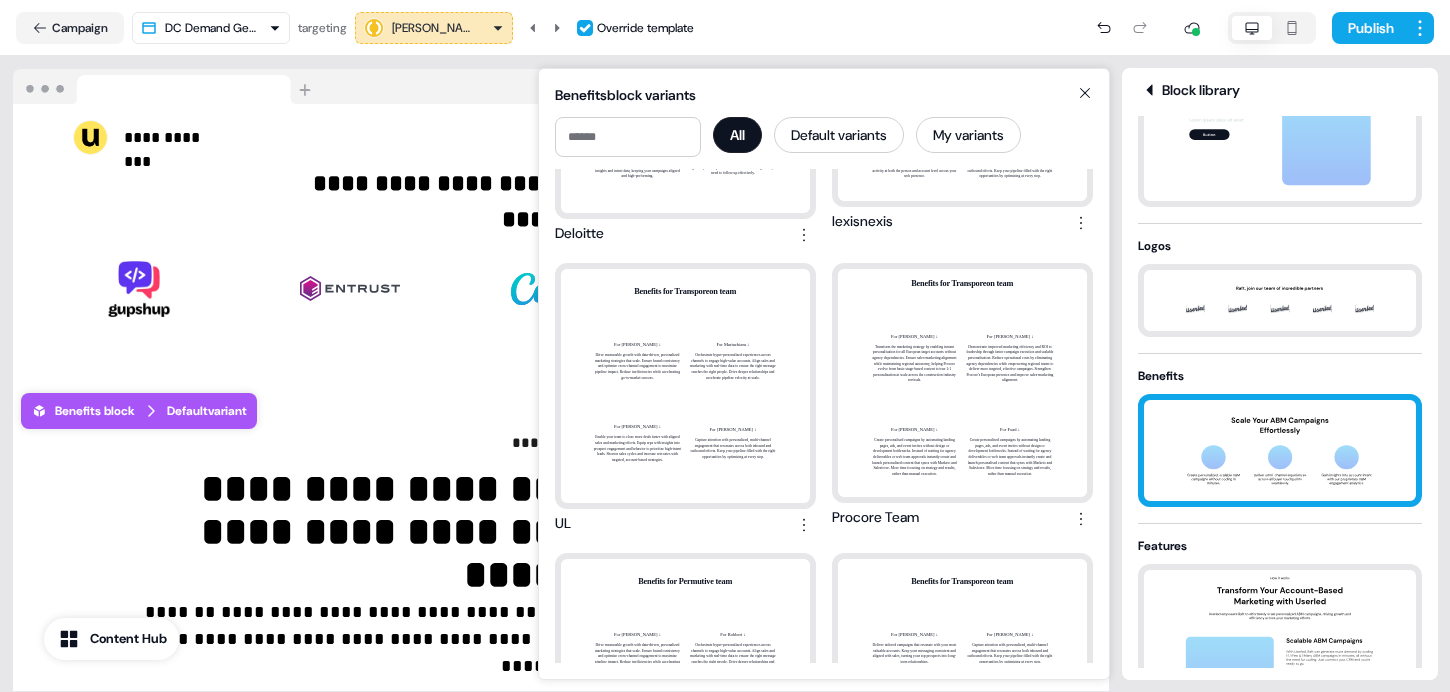 scroll, scrollTop: 5457, scrollLeft: 0, axis: vertical 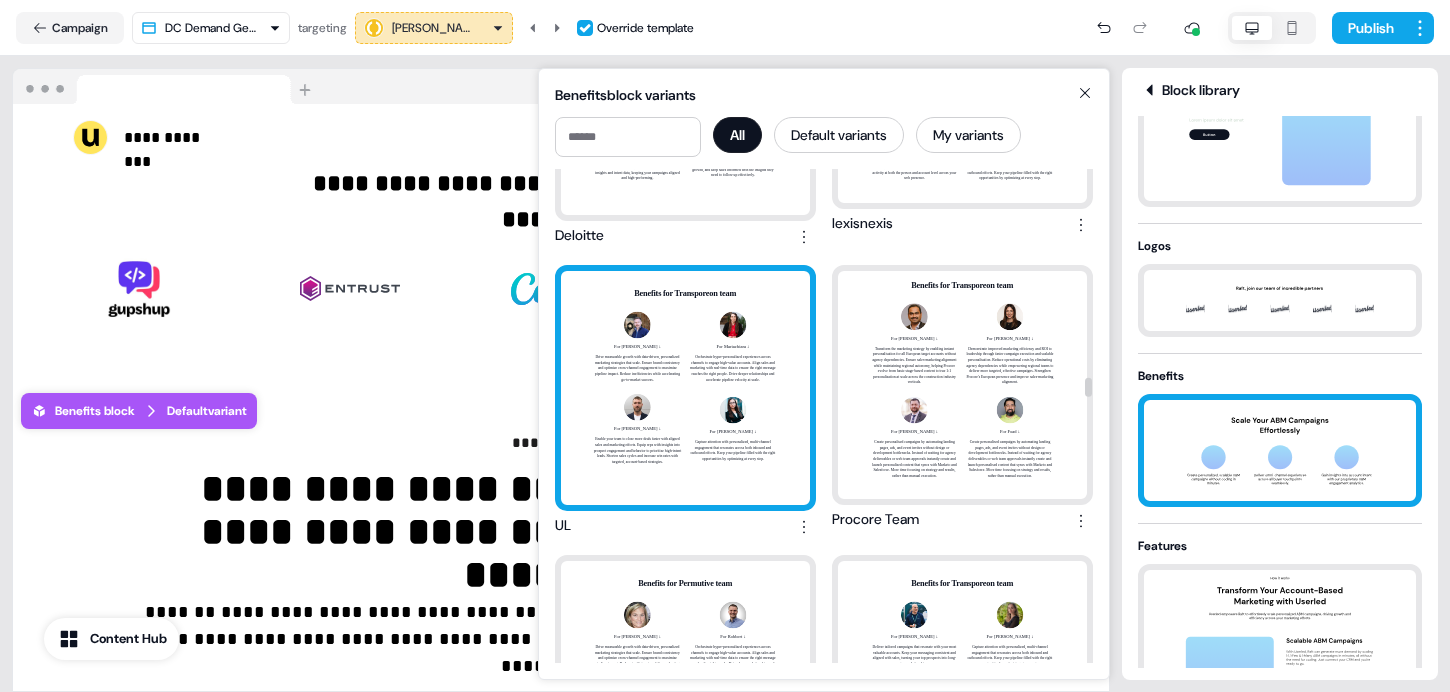 click on "Benefits for Transporeon team For Kari ↓ Drive measurable growth with data-driven, personalized marketing strategies that scale. Ensure brand consistency and optimize cross-channel engagement to maximize pipeline impact. Reduce inefficiencies while accelerating go-to-market success. For Mariachiara ↓ Orchestrate hyper-personalized experiences across channels to engage high-value accounts. Align sales and marketing with real-time data to ensure the right message reaches the right people. Drive deeper relationships and accelerate pipeline velocity at scale. For Jonas ↓ Enable your team to close more deals faster with aligned sales and marketing efforts. Equip reps with insights into prospect engagement and behavior to prioritize high-intent leads. Shorten sales cycles and increase win rates with targeted, account-based strategies. For Tatiana ↓" at bounding box center [685, 387] 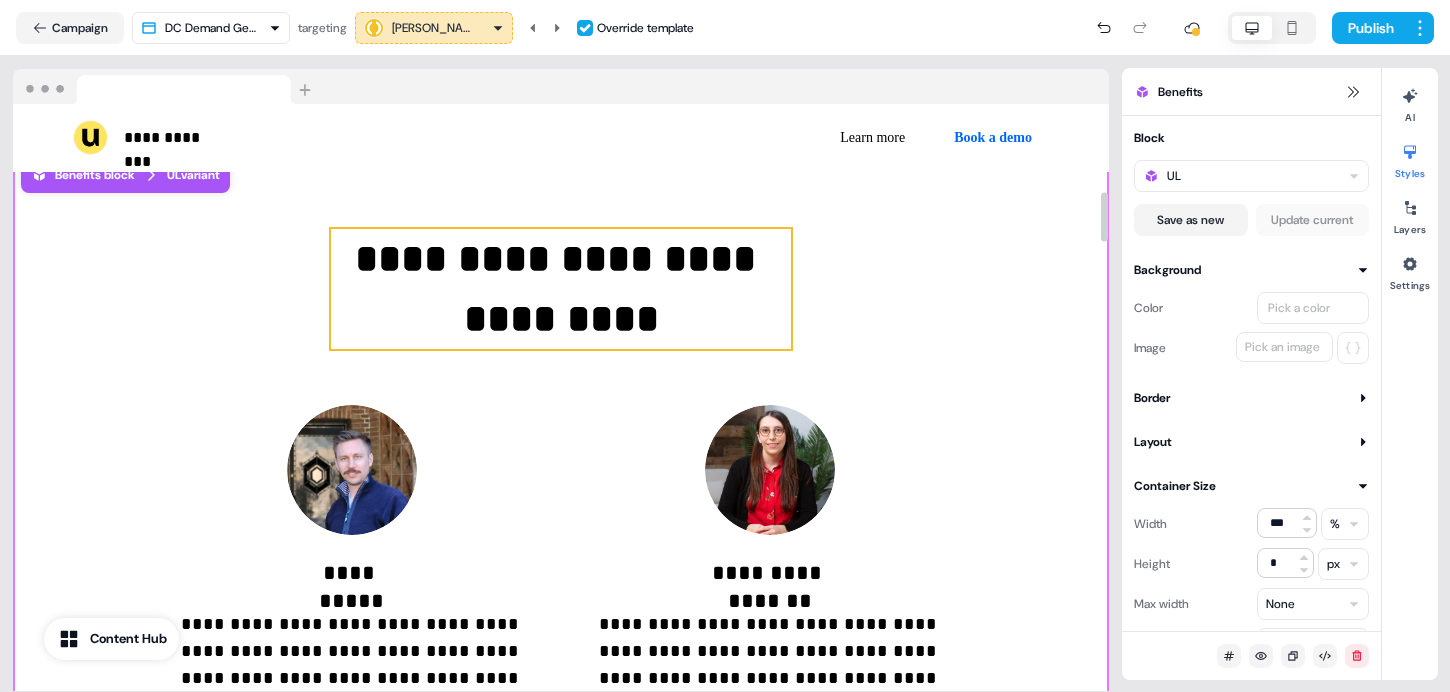 scroll, scrollTop: 1048, scrollLeft: 0, axis: vertical 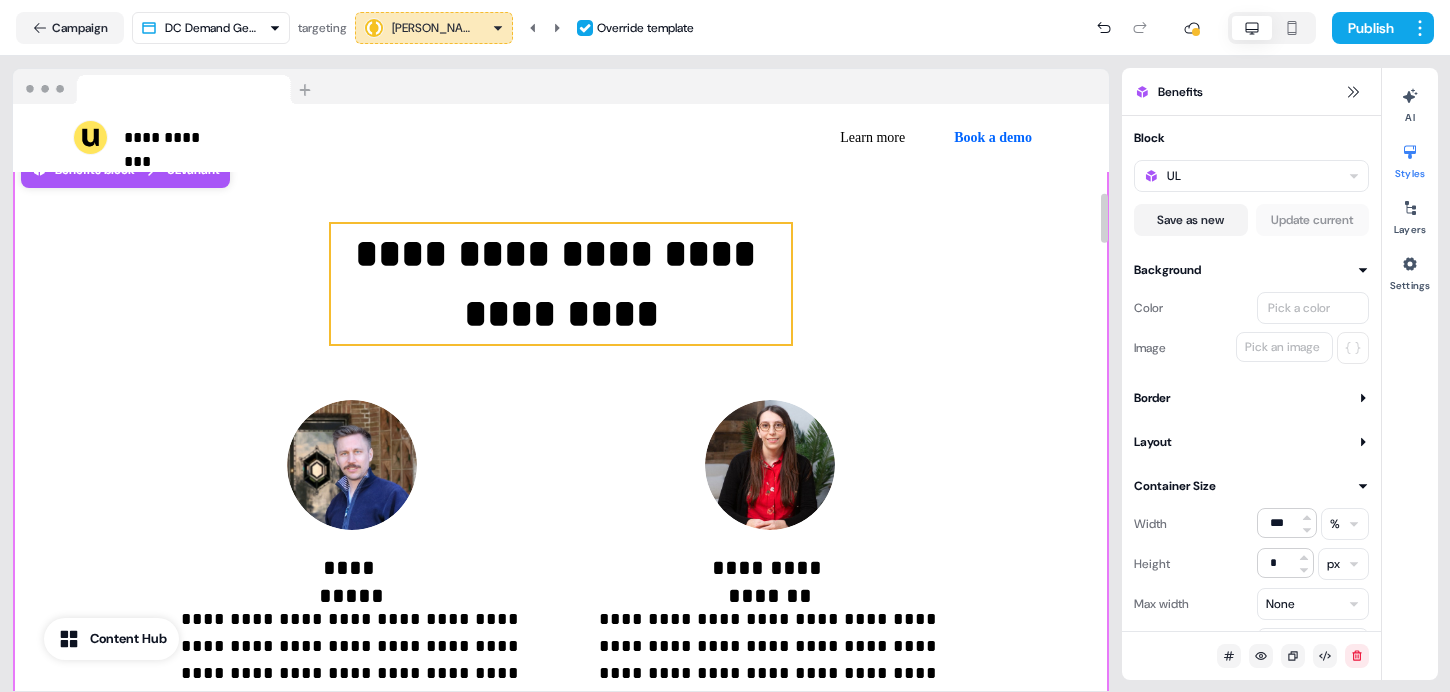 click on "**********" at bounding box center (561, 284) 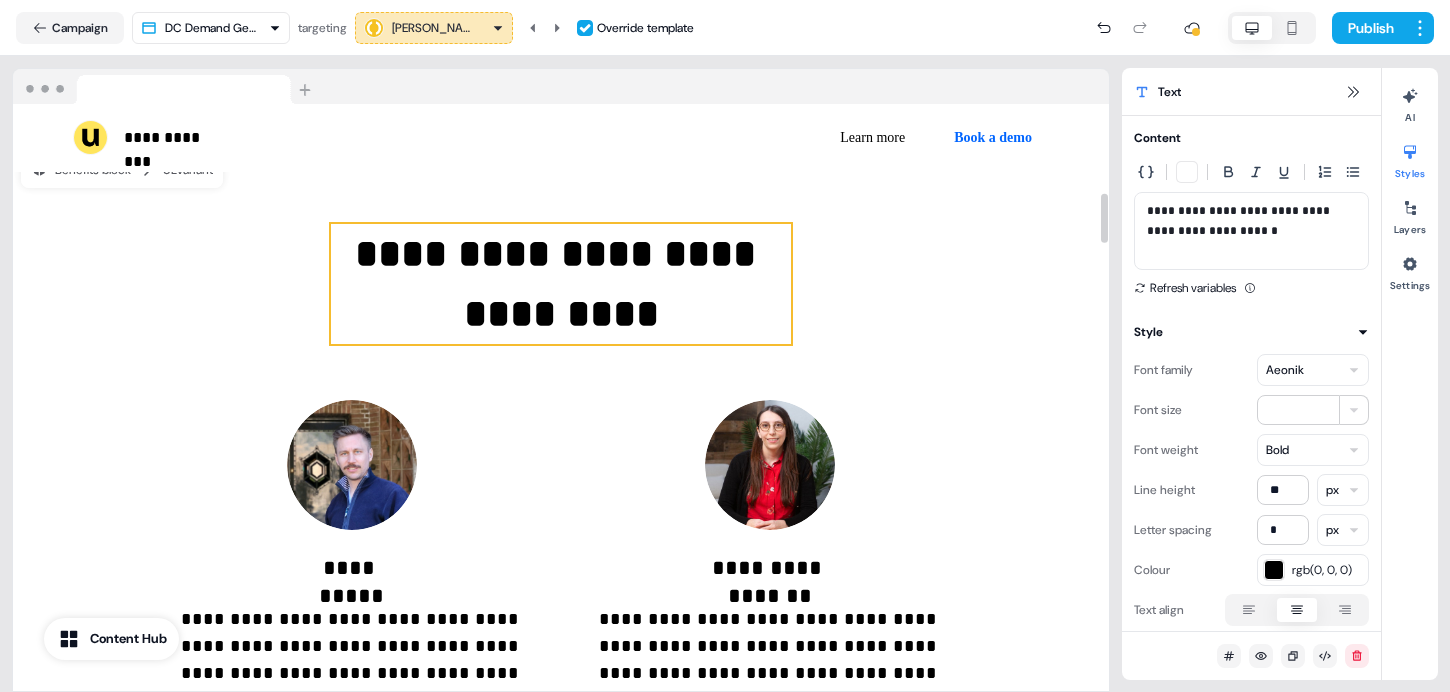 click on "**********" at bounding box center (561, 284) 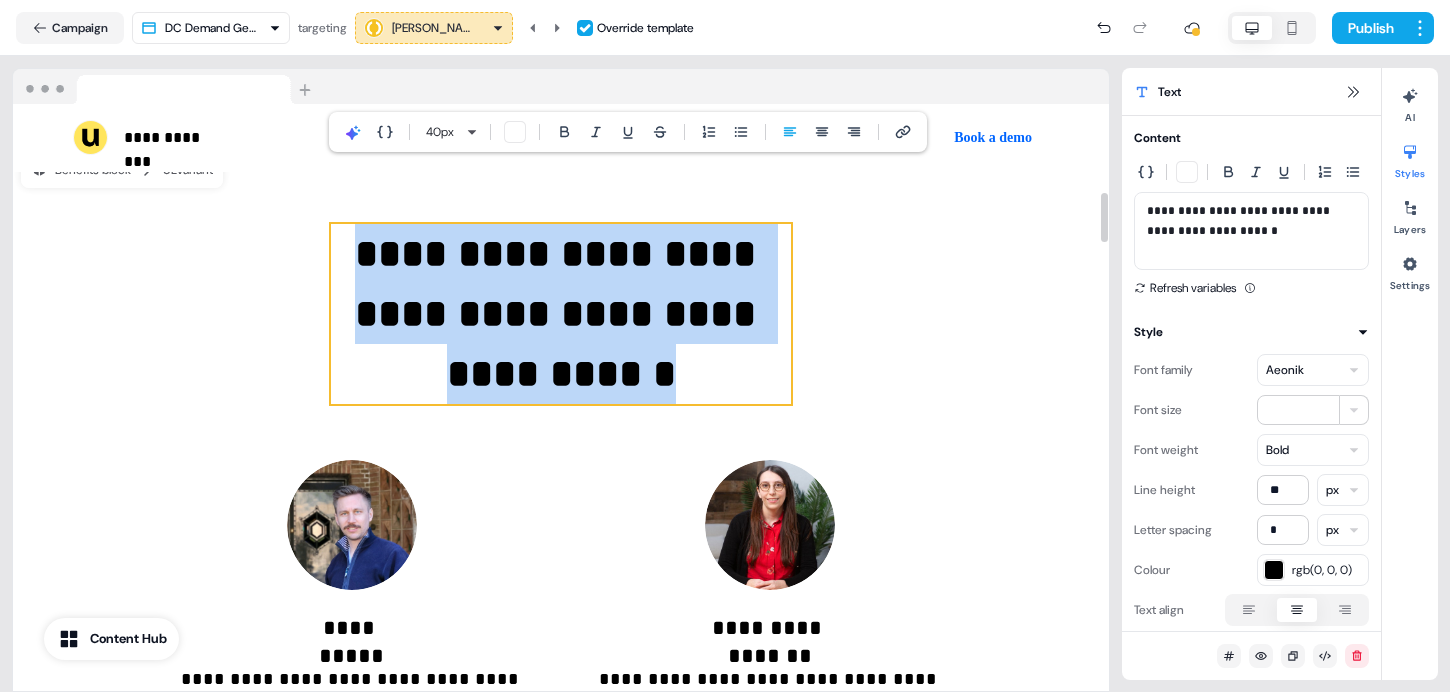 click on "**********" at bounding box center (561, 314) 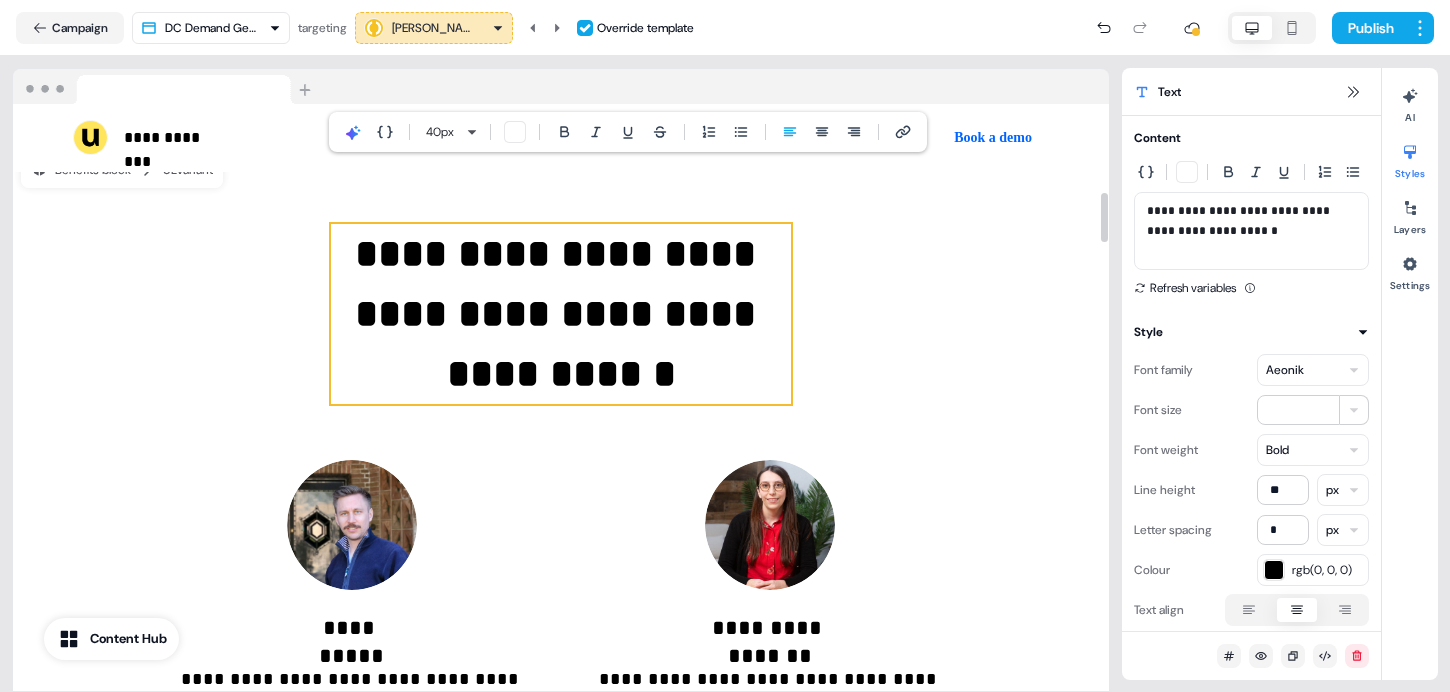 click on "**********" at bounding box center (561, 738) 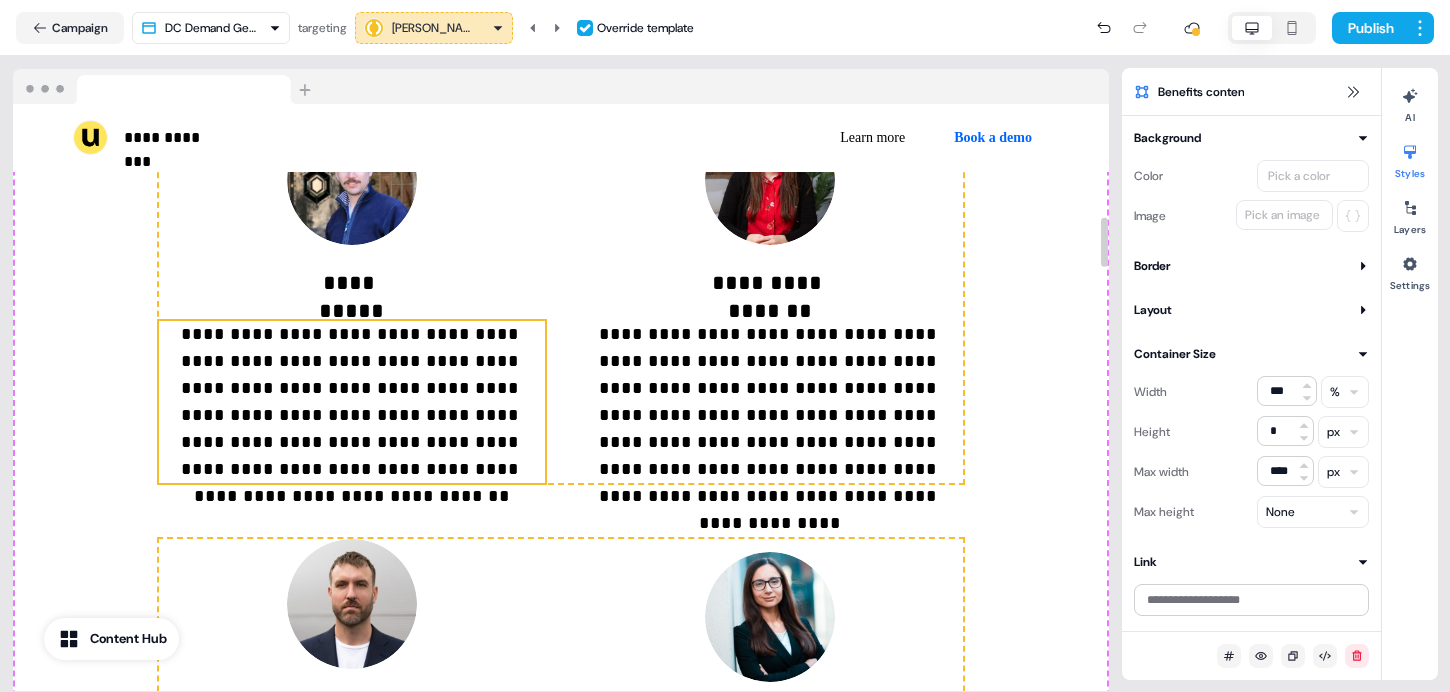 scroll, scrollTop: 1214, scrollLeft: 0, axis: vertical 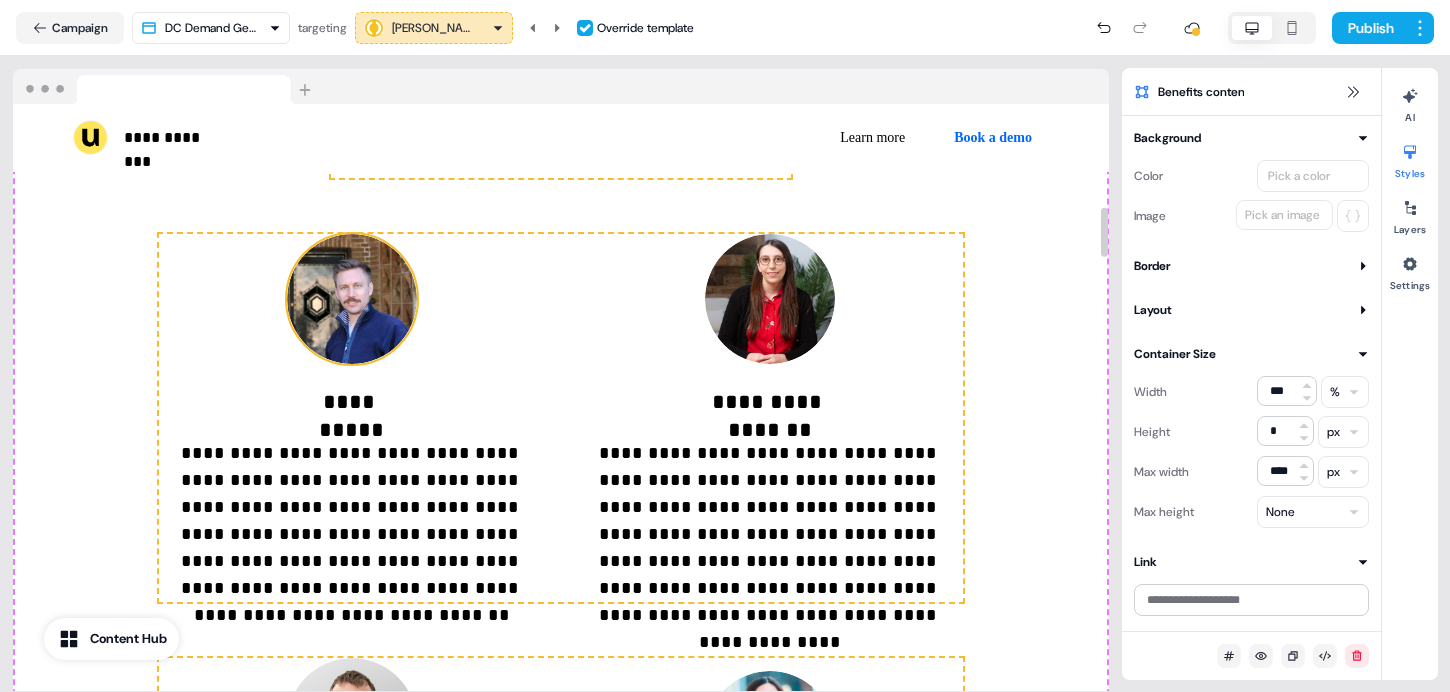 click at bounding box center [352, 299] 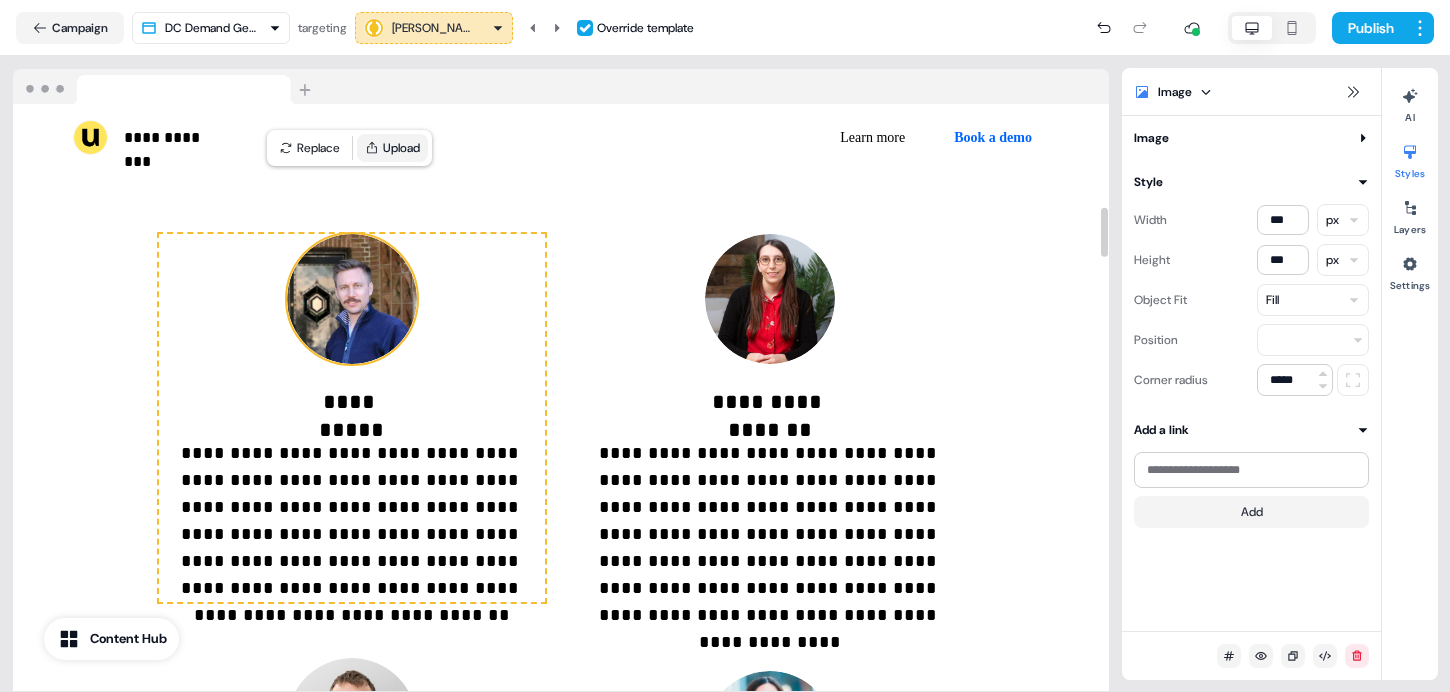 click on "Upload" at bounding box center (392, 148) 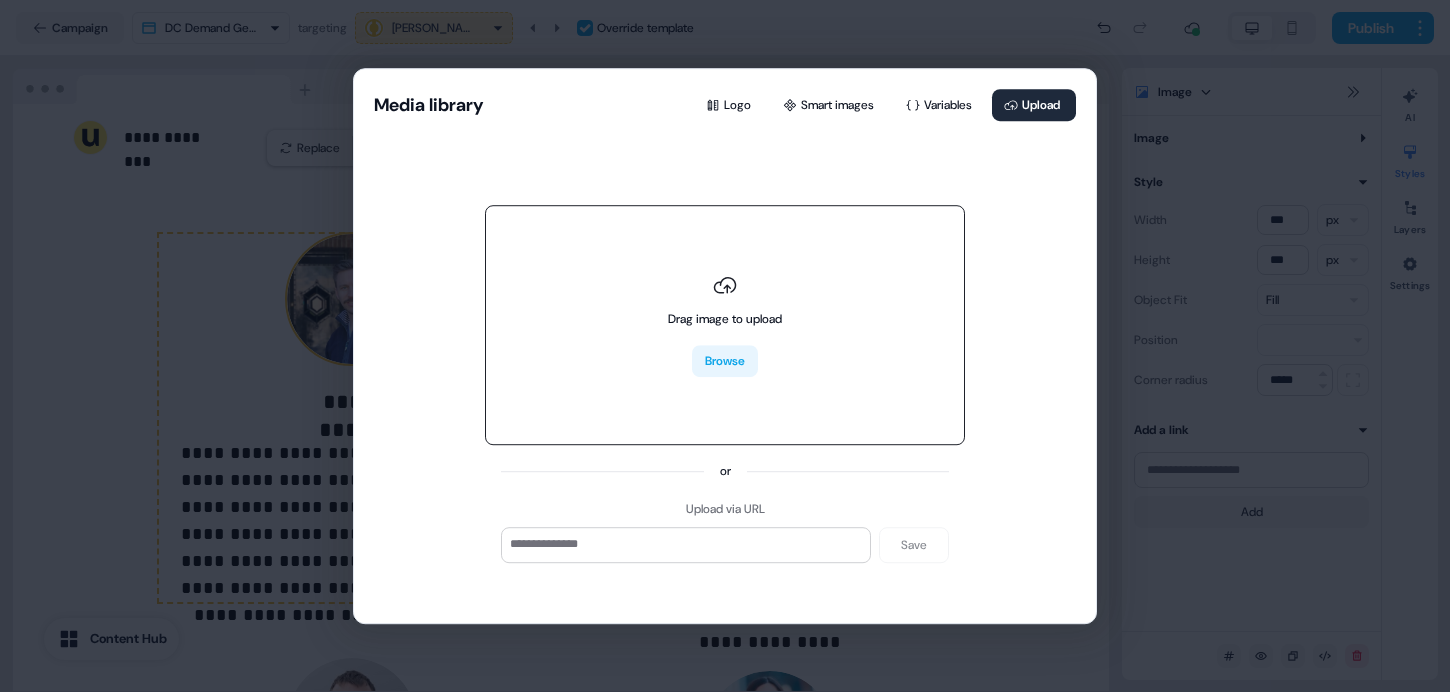click on "Browse" at bounding box center [725, 361] 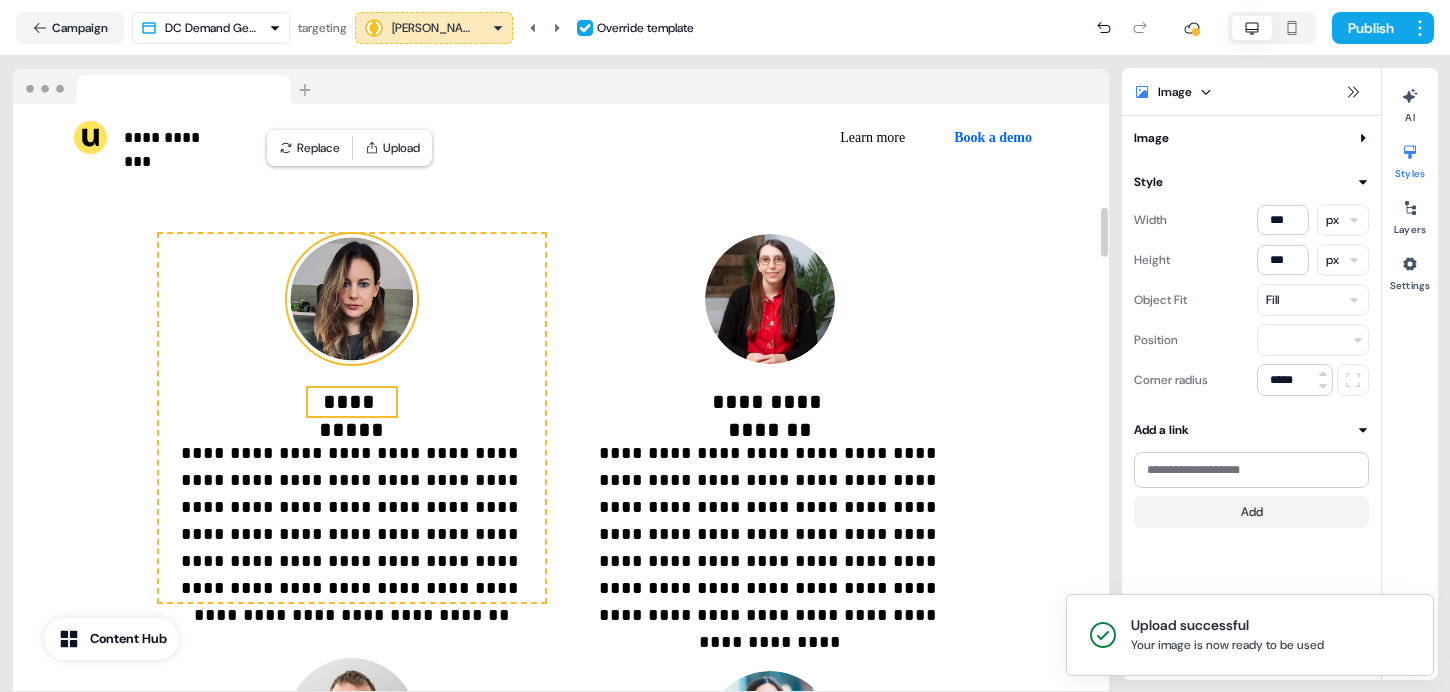 click on "**********" at bounding box center (352, 402) 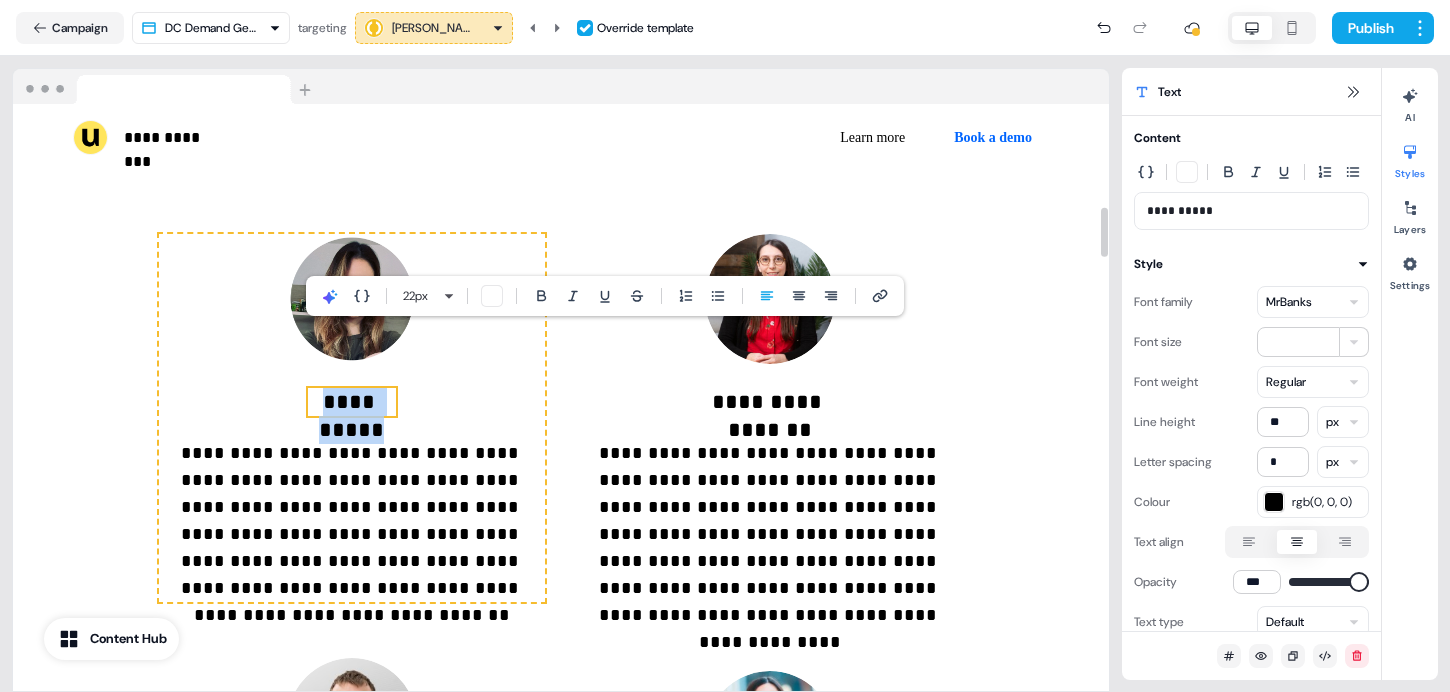 click on "**********" at bounding box center [352, 402] 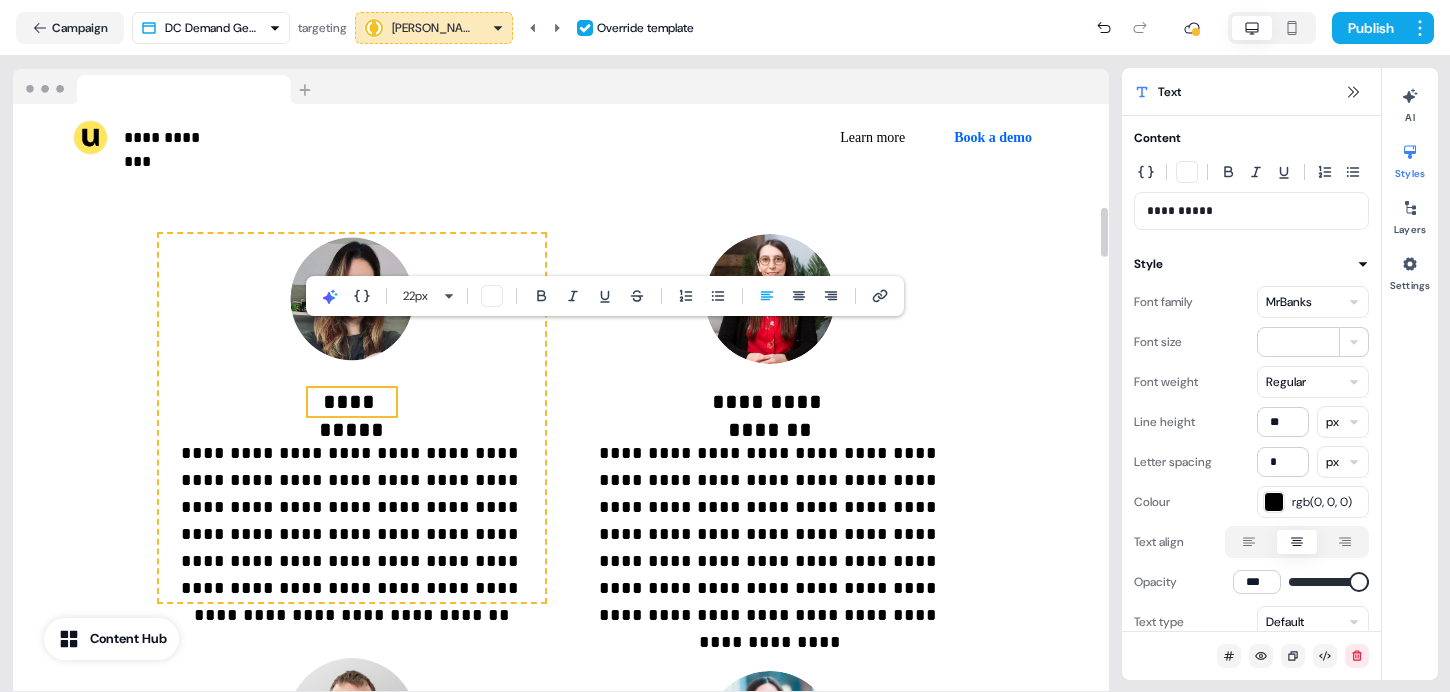 click on "**********" at bounding box center [352, 402] 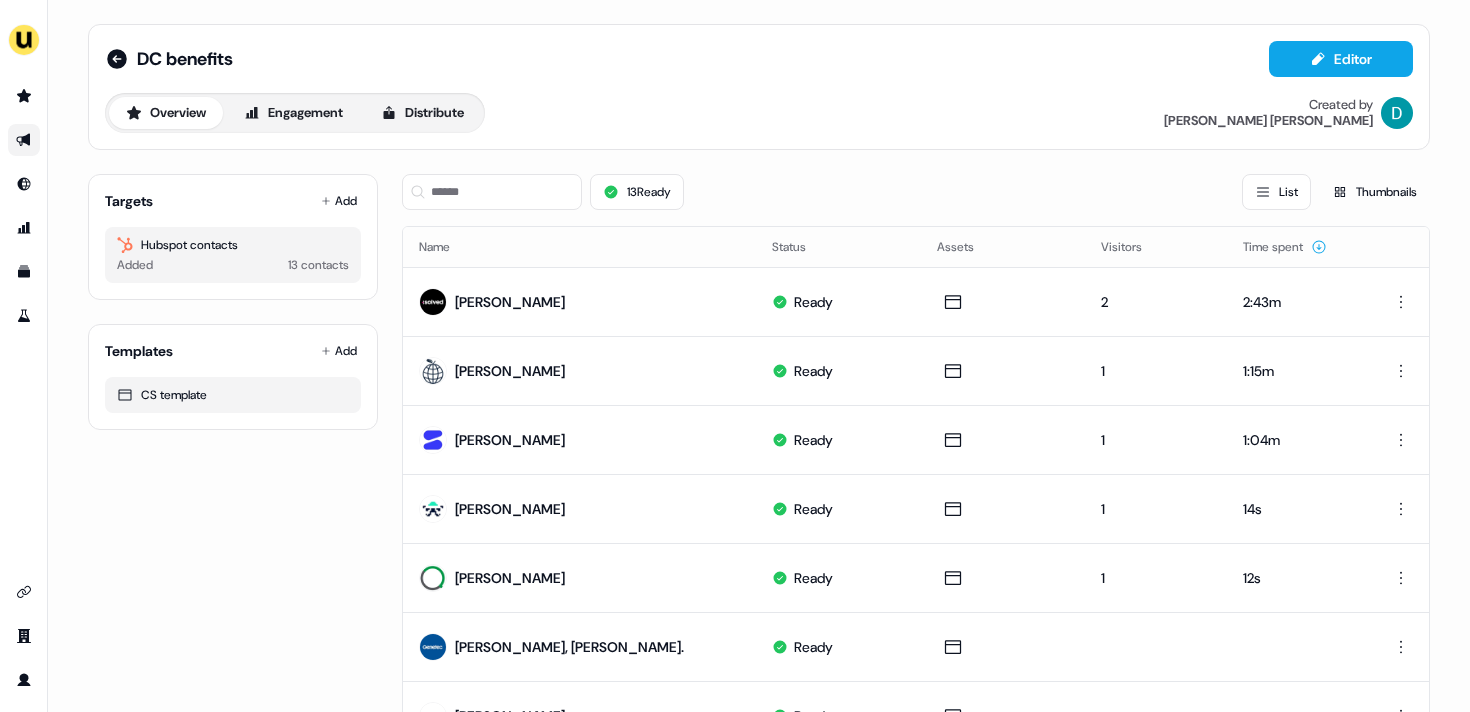 scroll, scrollTop: 0, scrollLeft: 0, axis: both 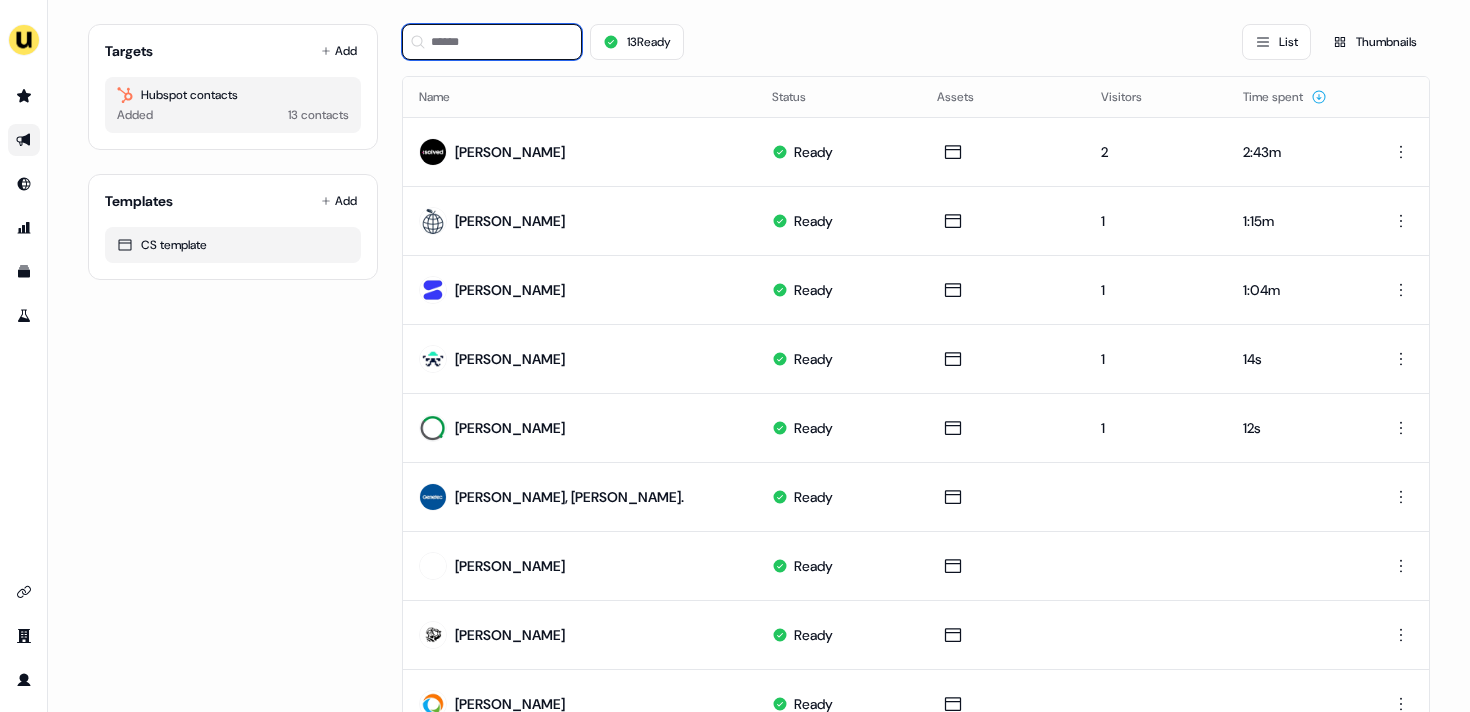 click at bounding box center [492, 42] 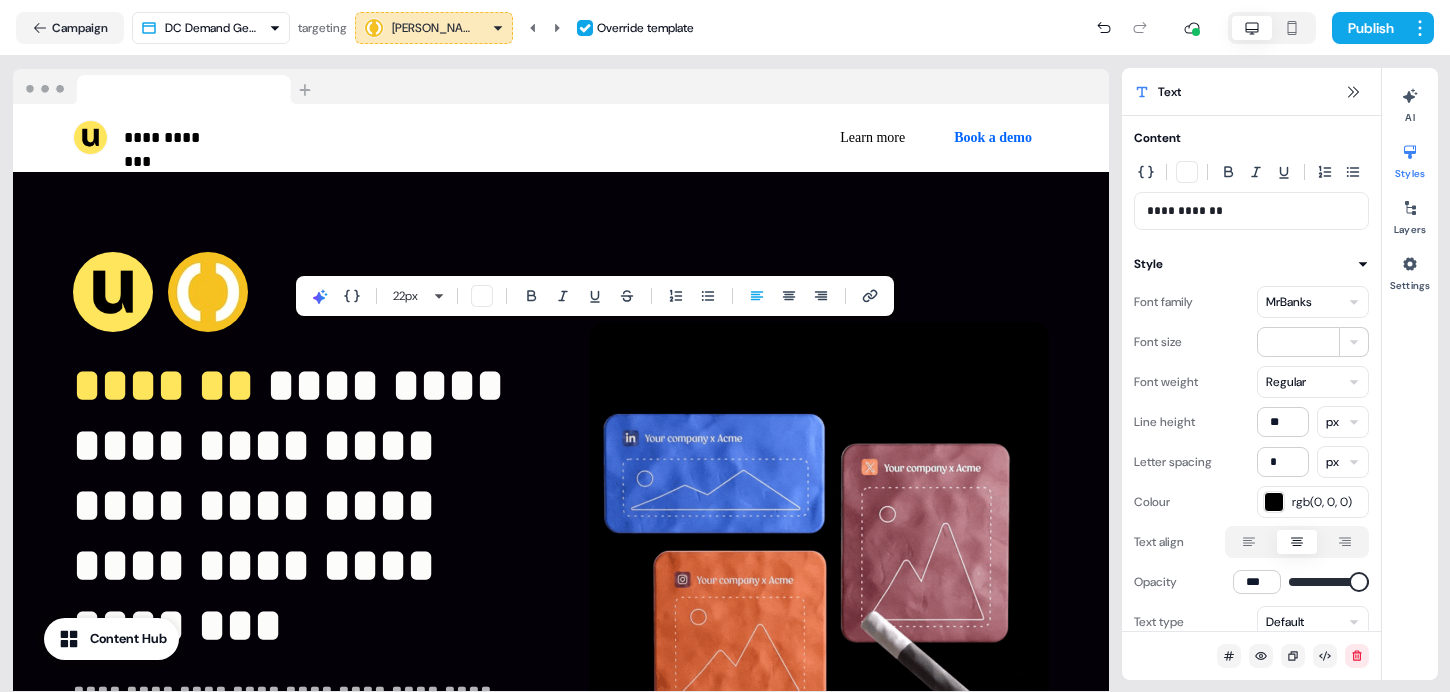 scroll, scrollTop: 0, scrollLeft: 0, axis: both 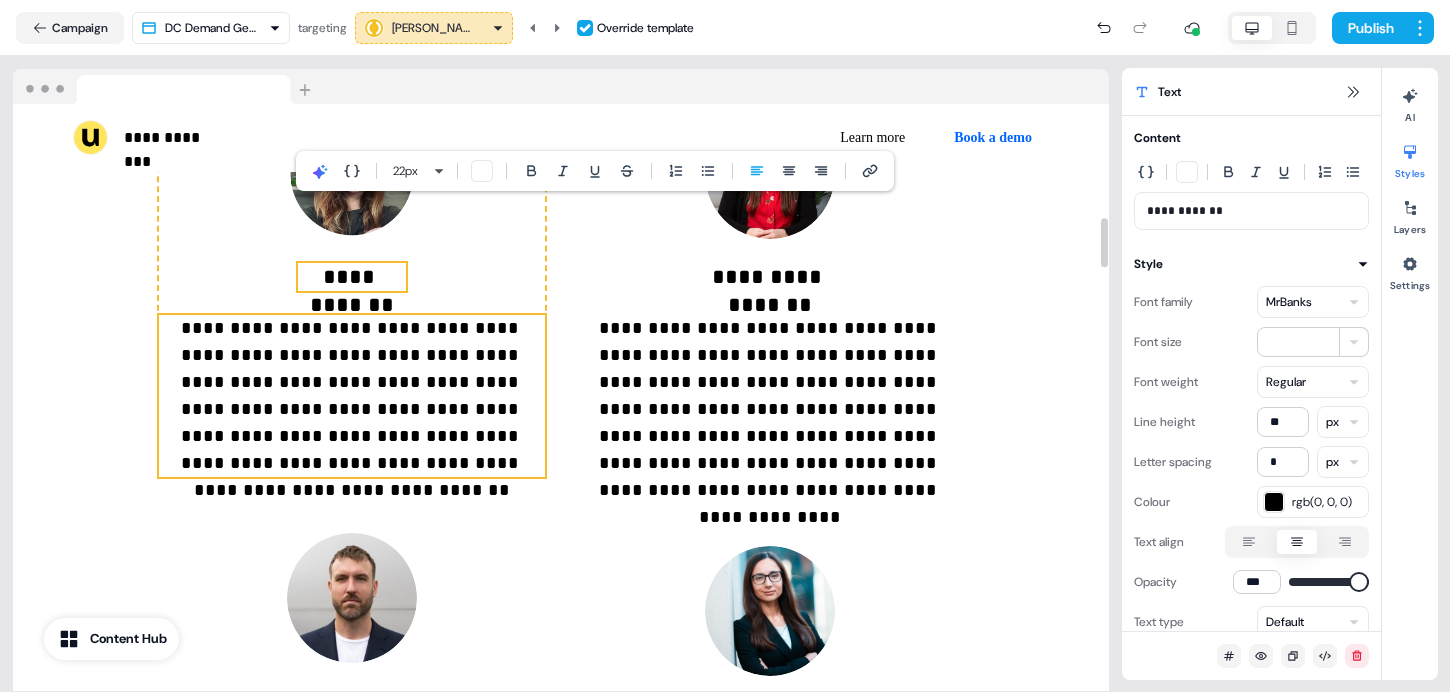 click on "**********" at bounding box center [352, 396] 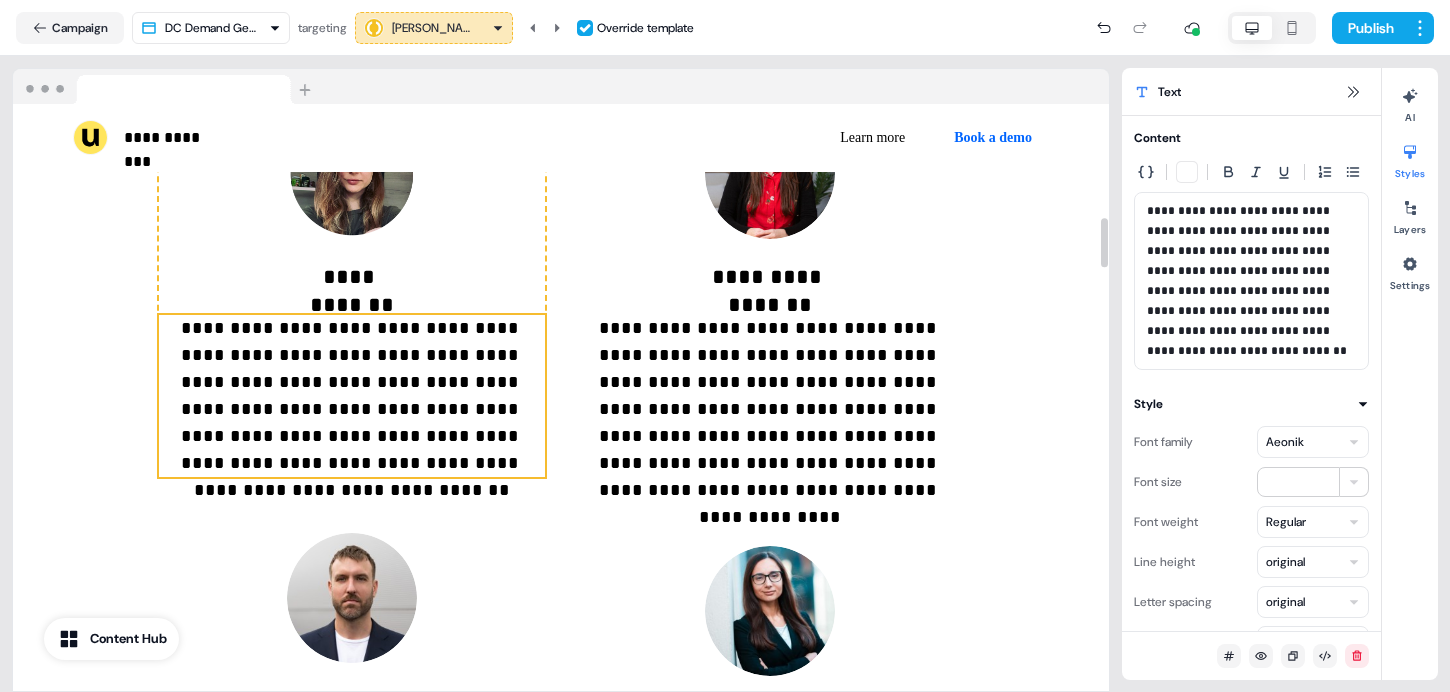 click on "**********" at bounding box center [352, 396] 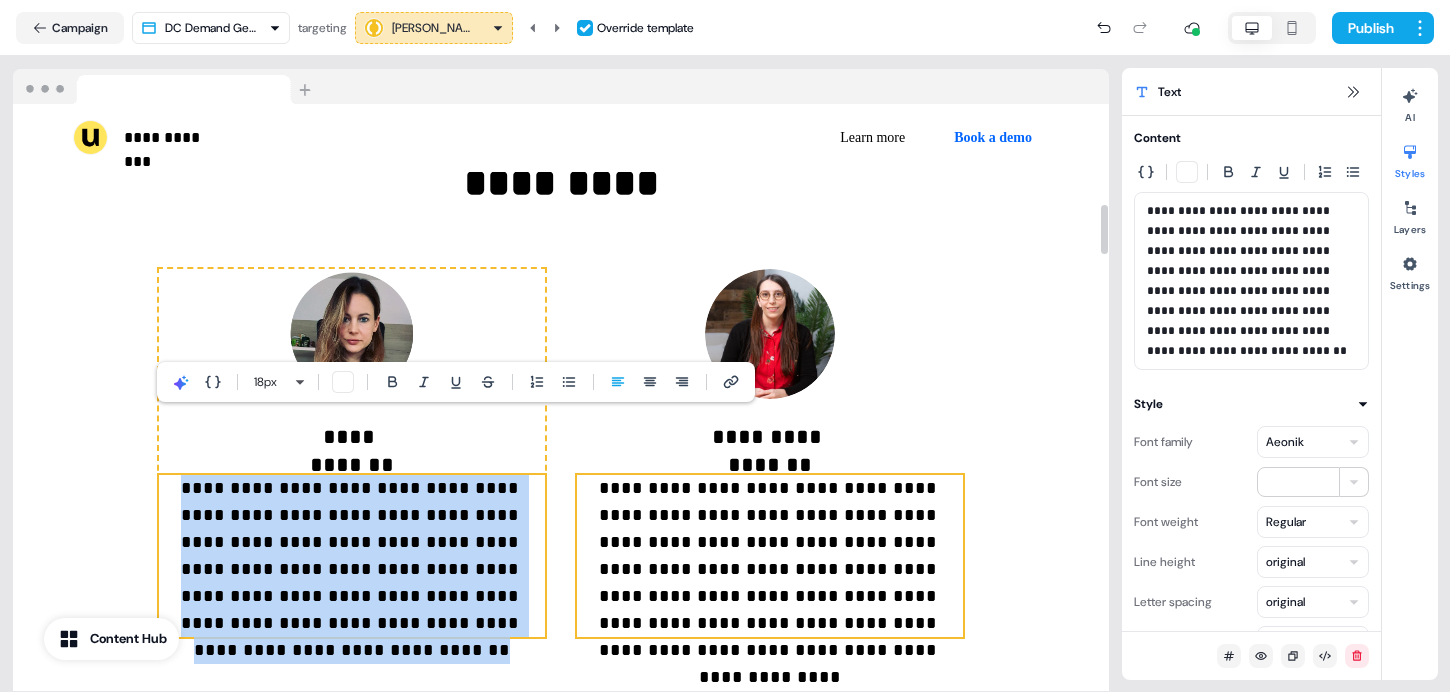 scroll, scrollTop: 1180, scrollLeft: 0, axis: vertical 